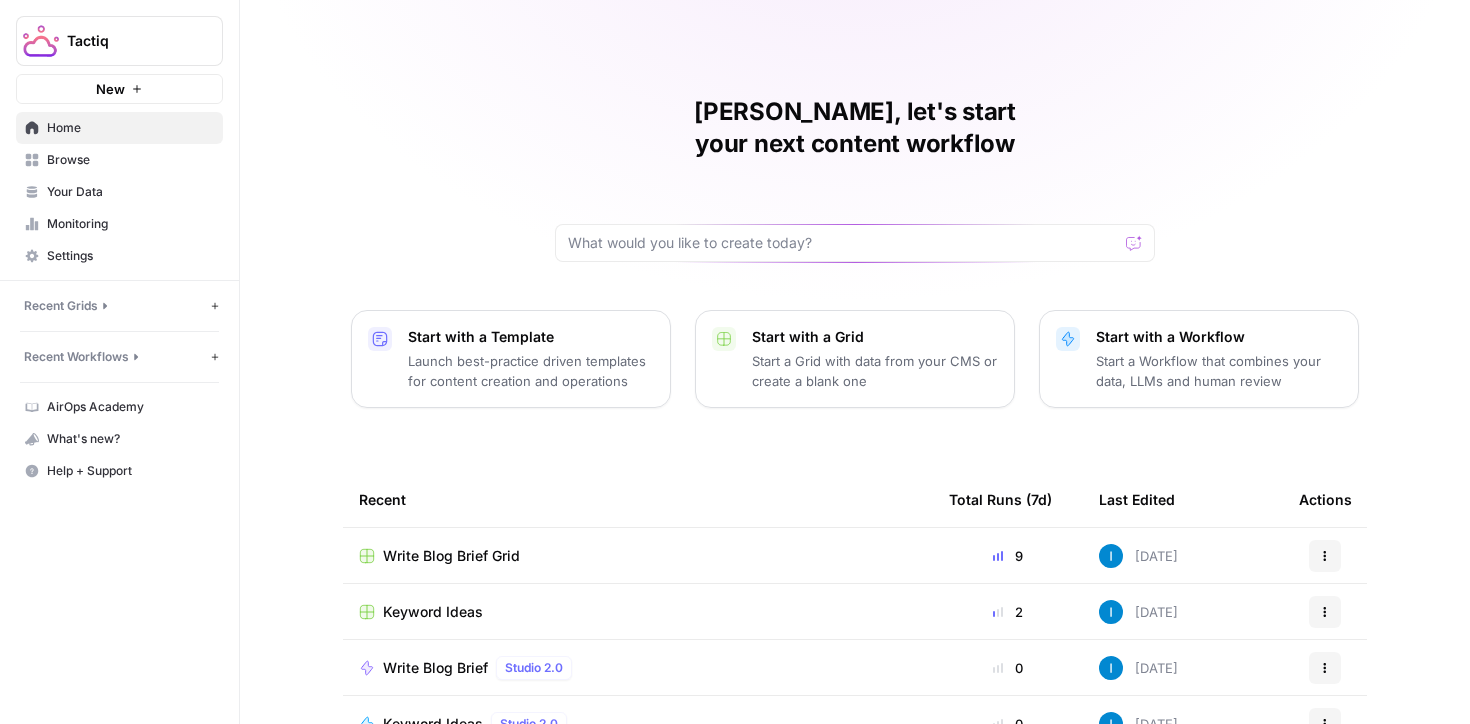 scroll, scrollTop: 0, scrollLeft: 0, axis: both 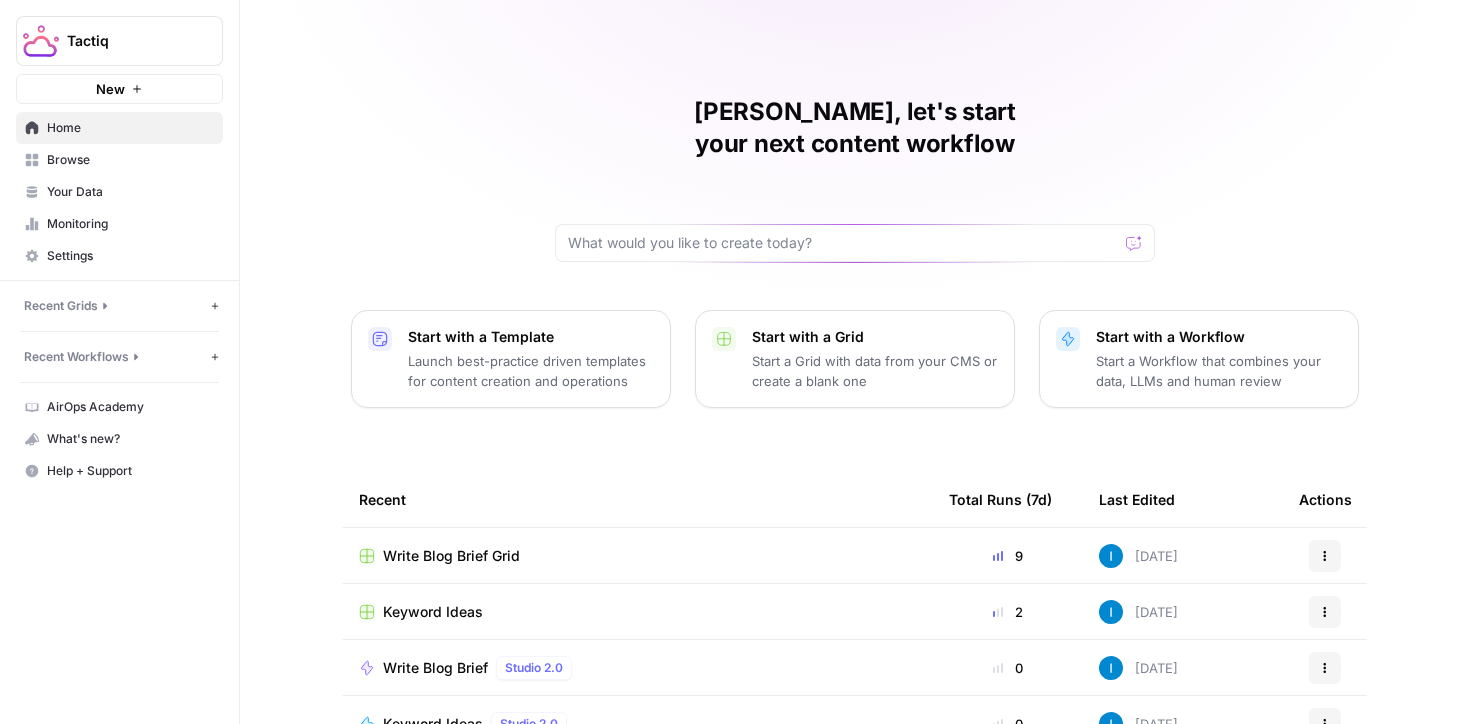 click on "Write Blog Brief Grid" at bounding box center (451, 556) 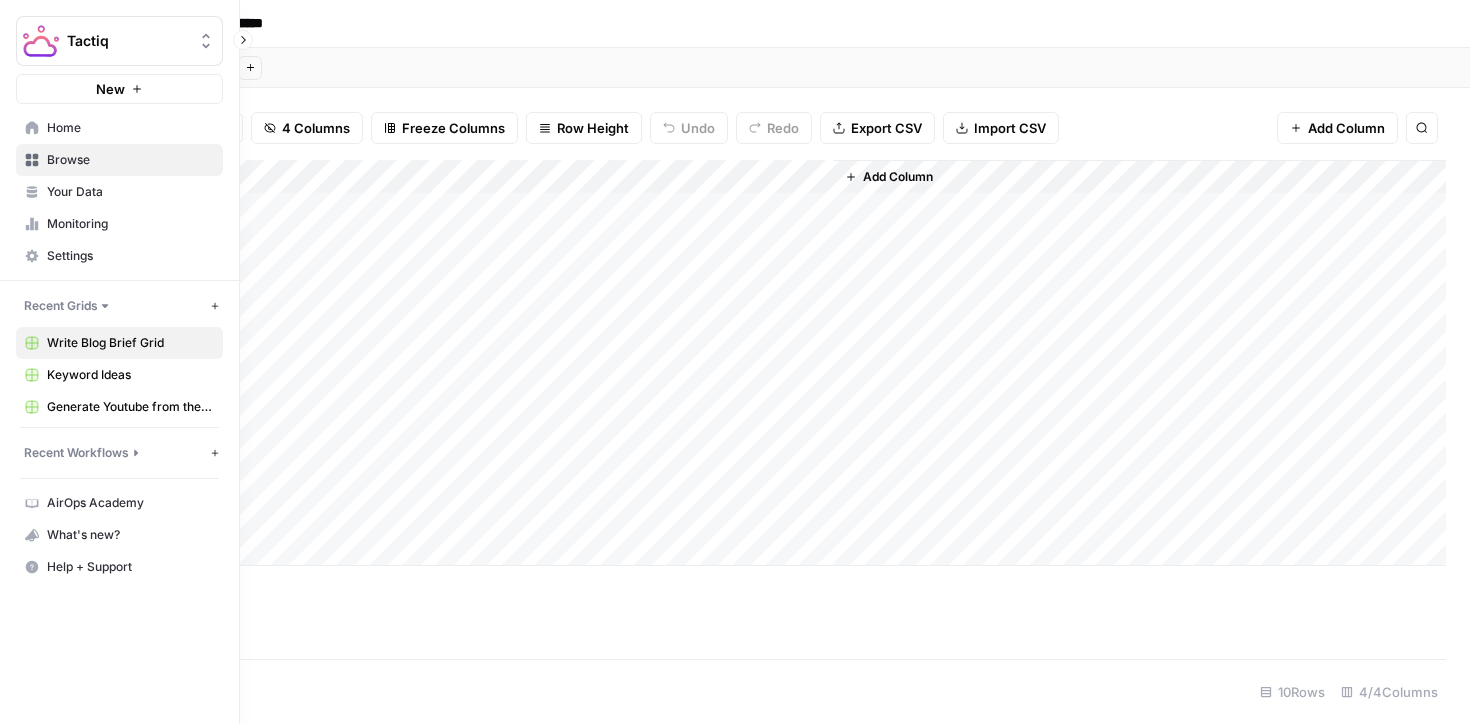 click 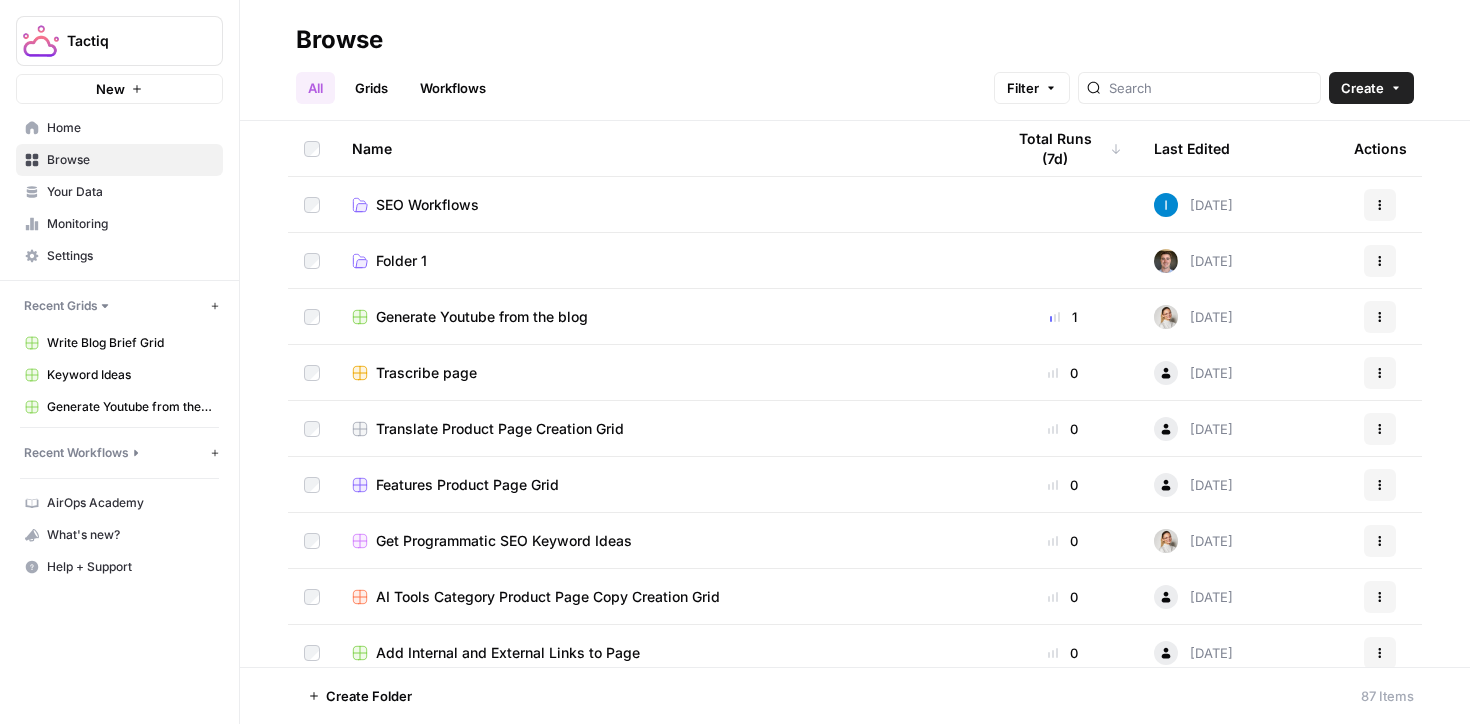 click on "Generate Youtube from the blog" at bounding box center (482, 317) 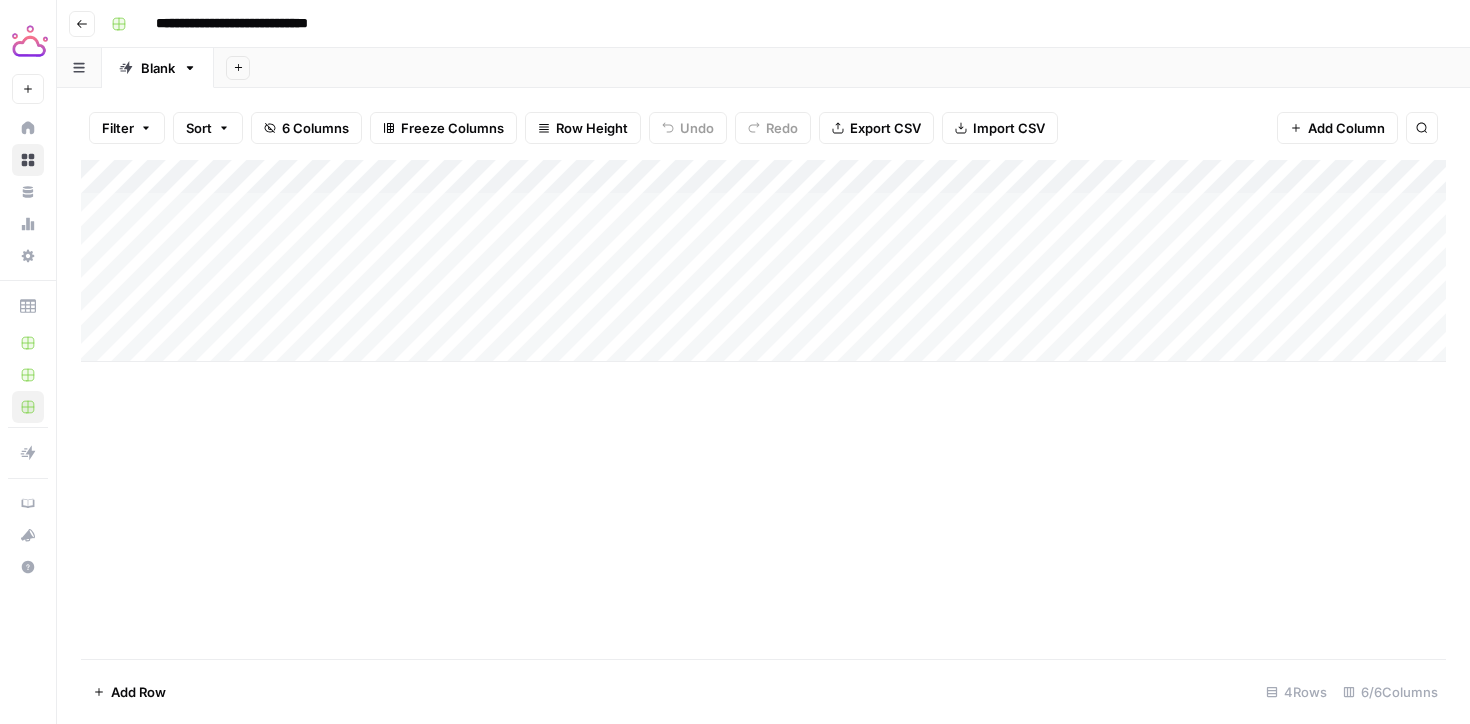 click on "Add Column" at bounding box center (763, 261) 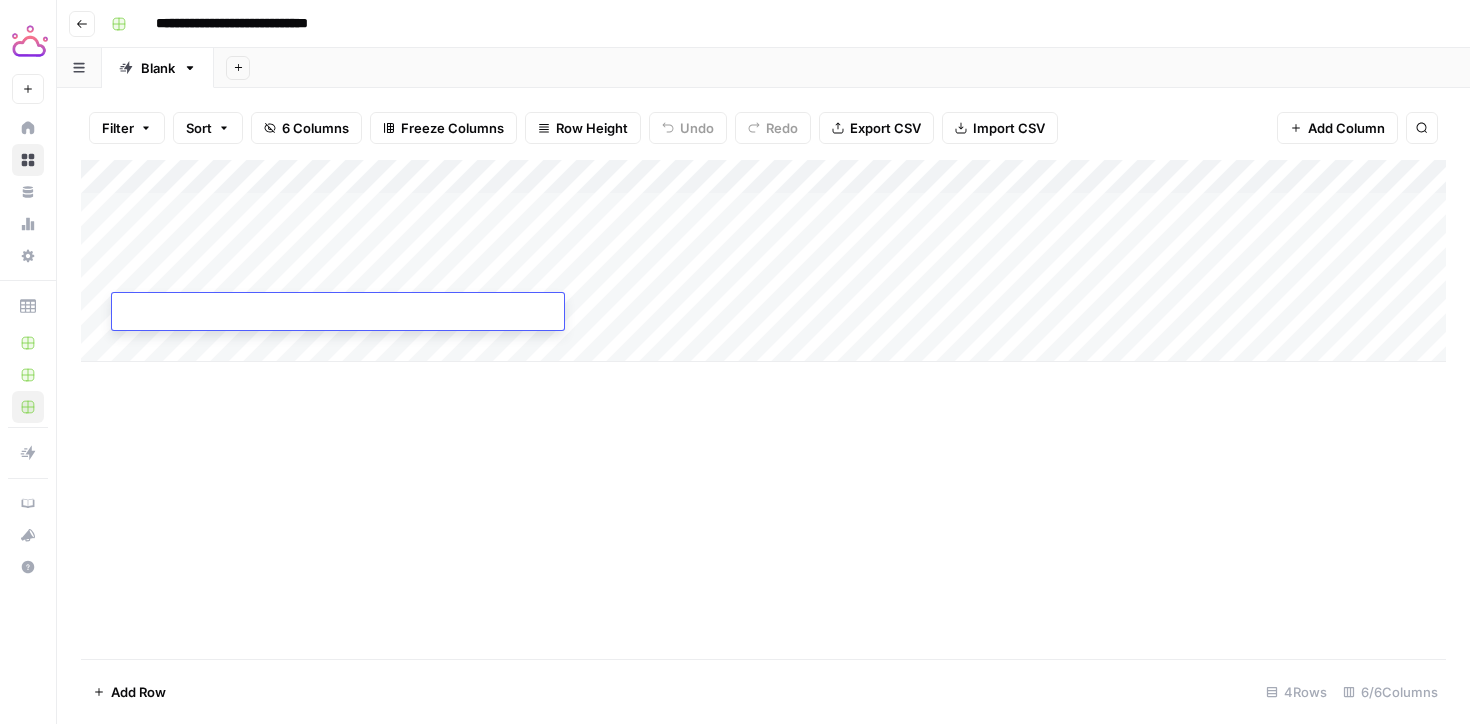 type on "**********" 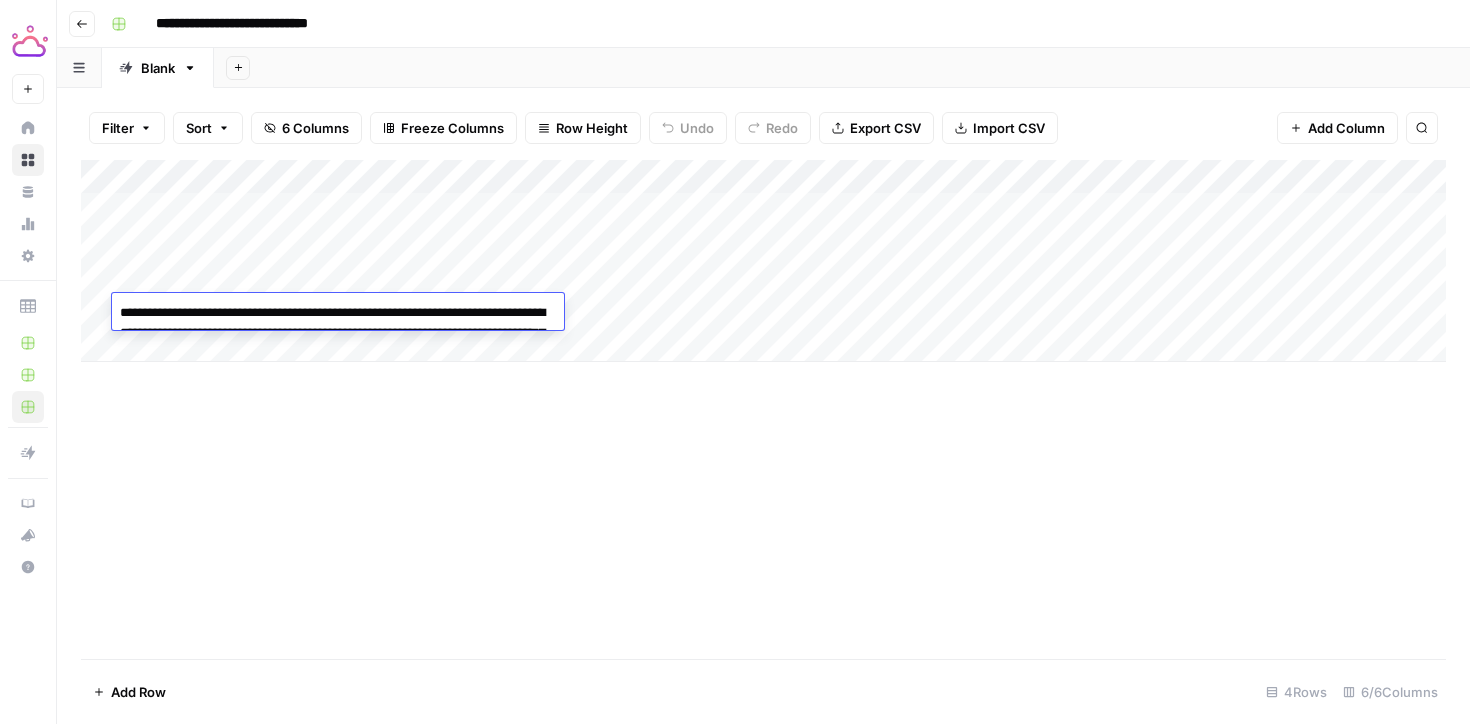 click on "Add Column" at bounding box center [763, 261] 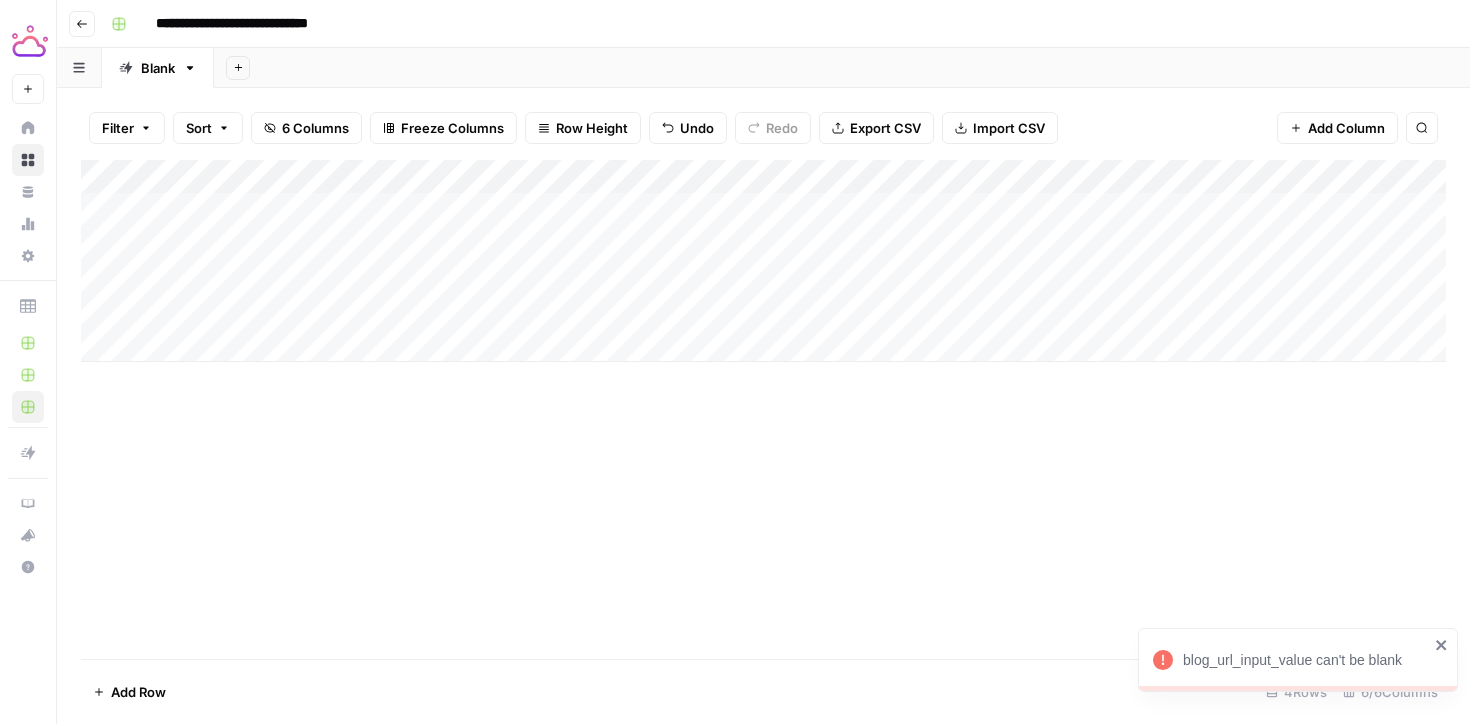 click 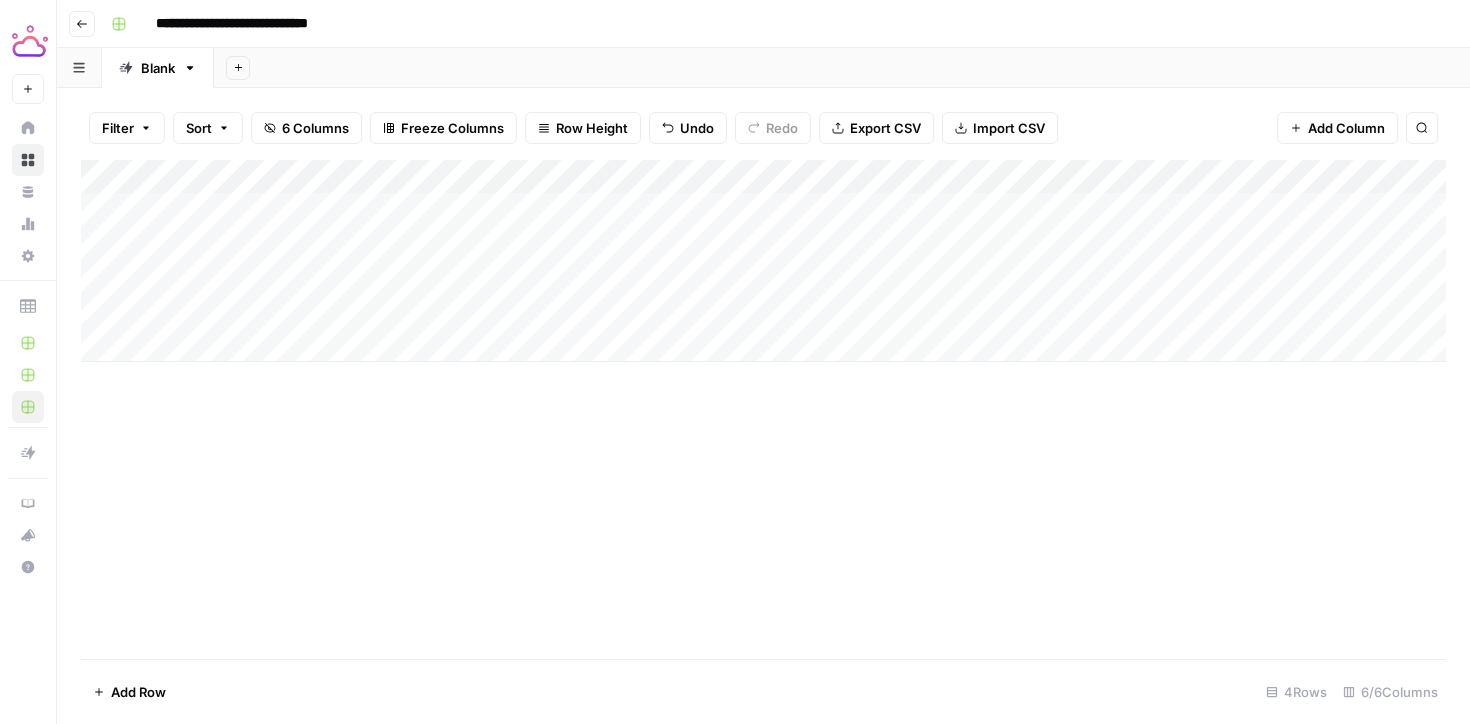 click on "Add Column" at bounding box center (763, 261) 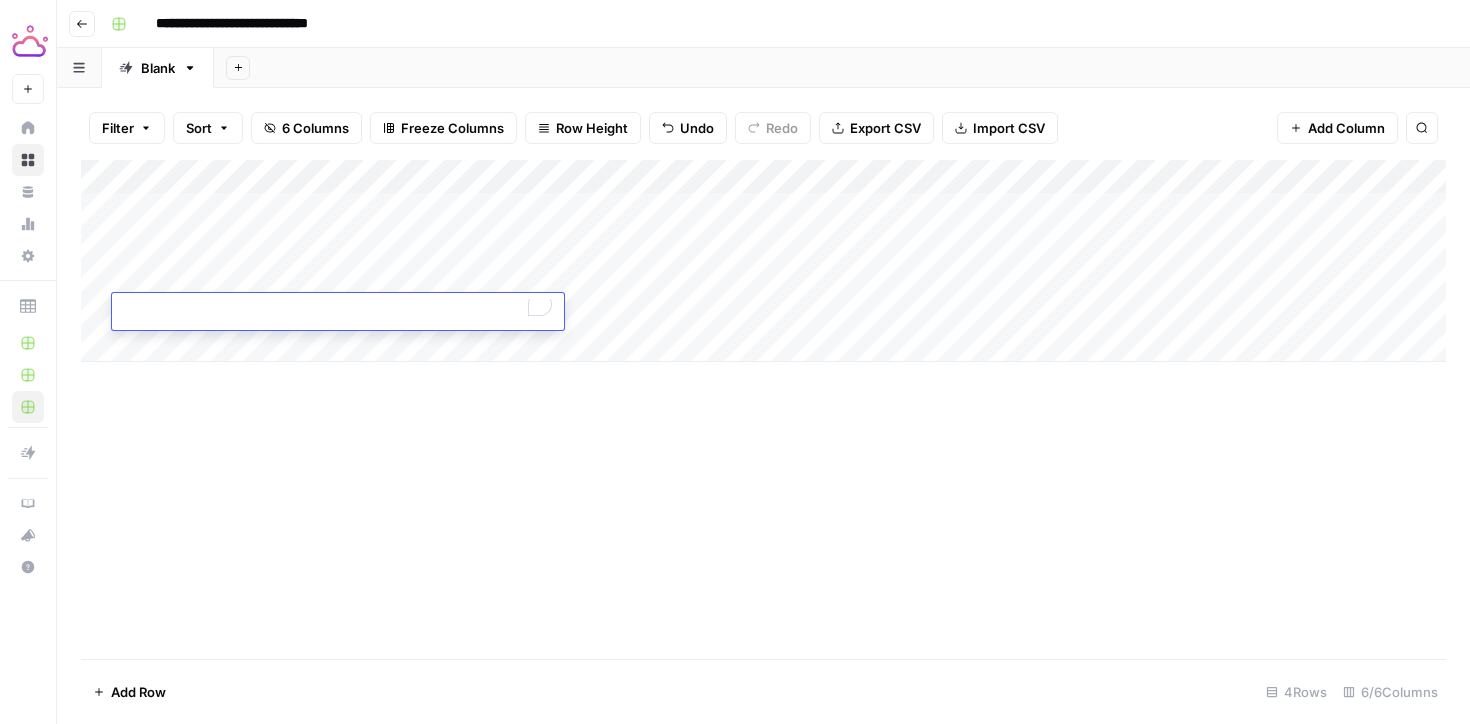 type on "**********" 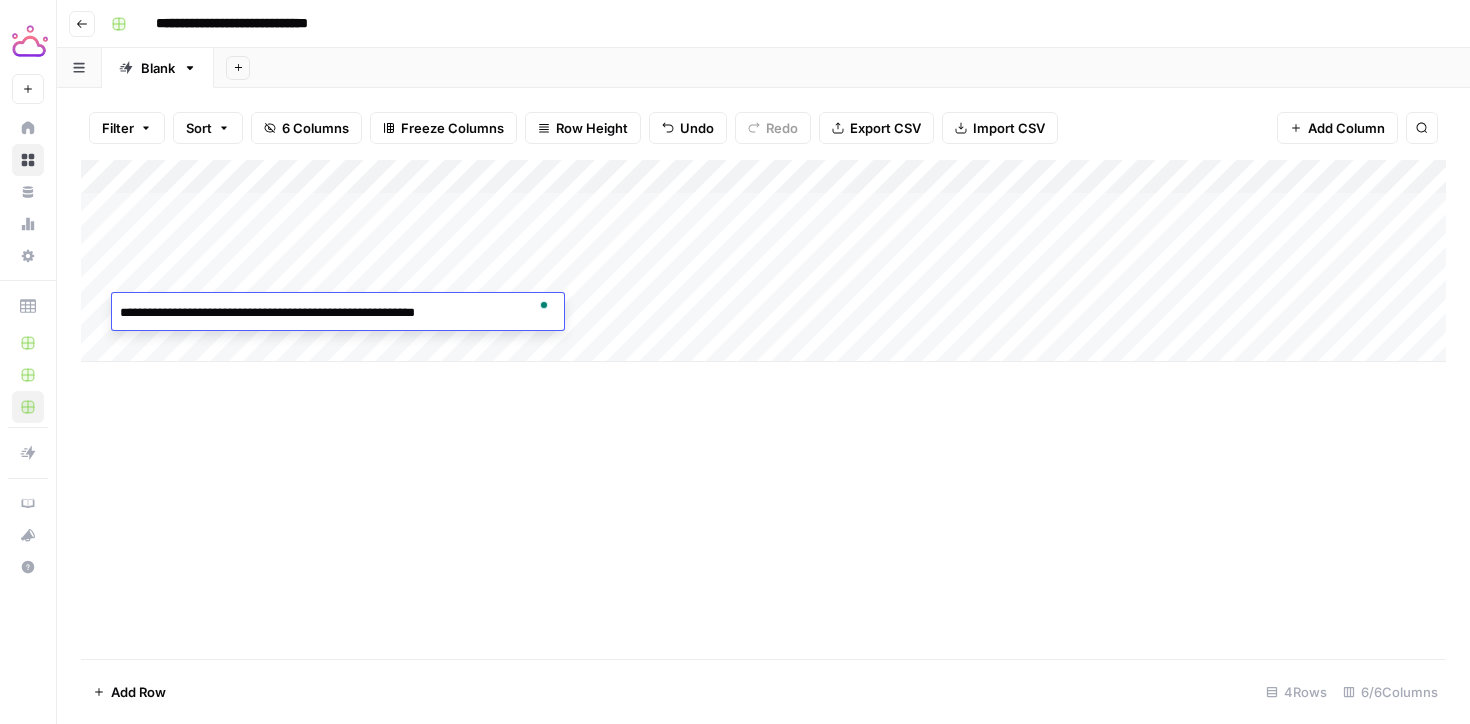 click on "Add Column" at bounding box center [763, 261] 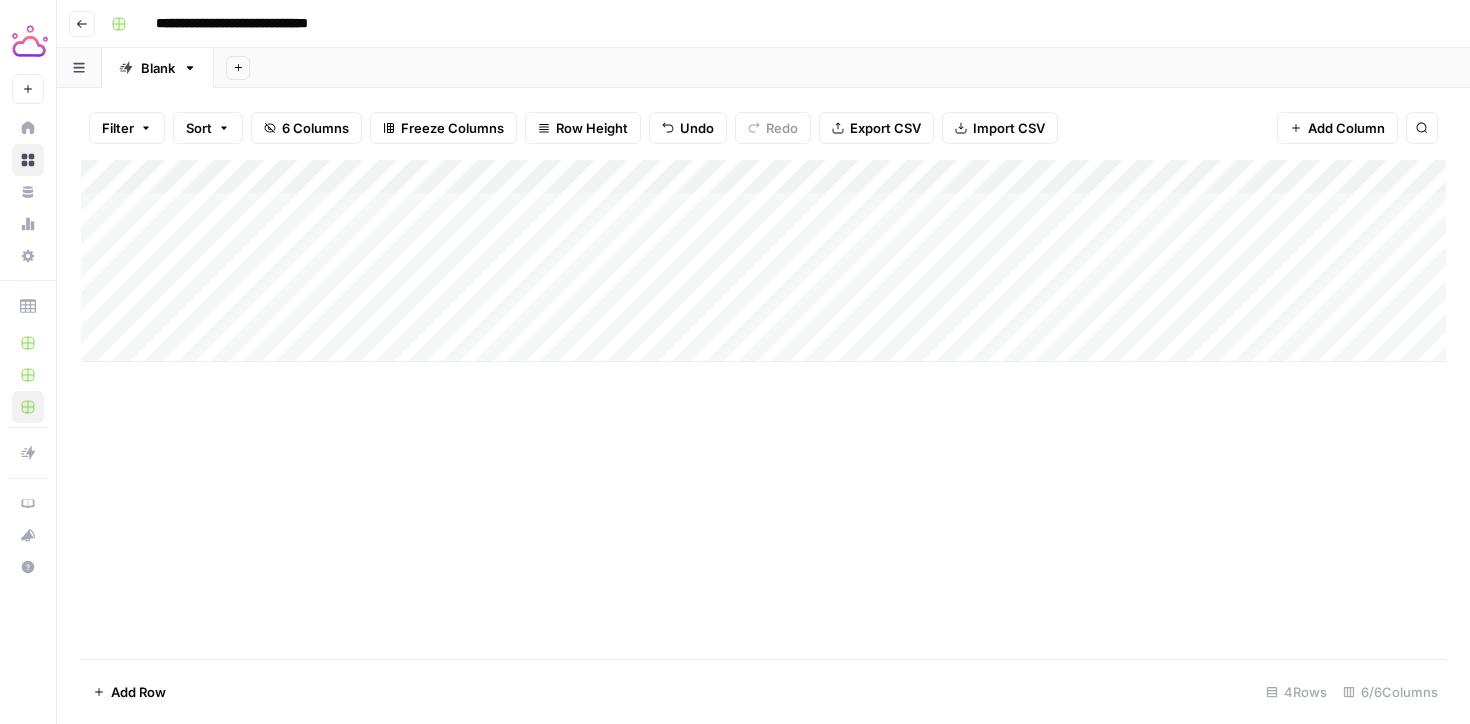 click on "Add Column" at bounding box center (763, 261) 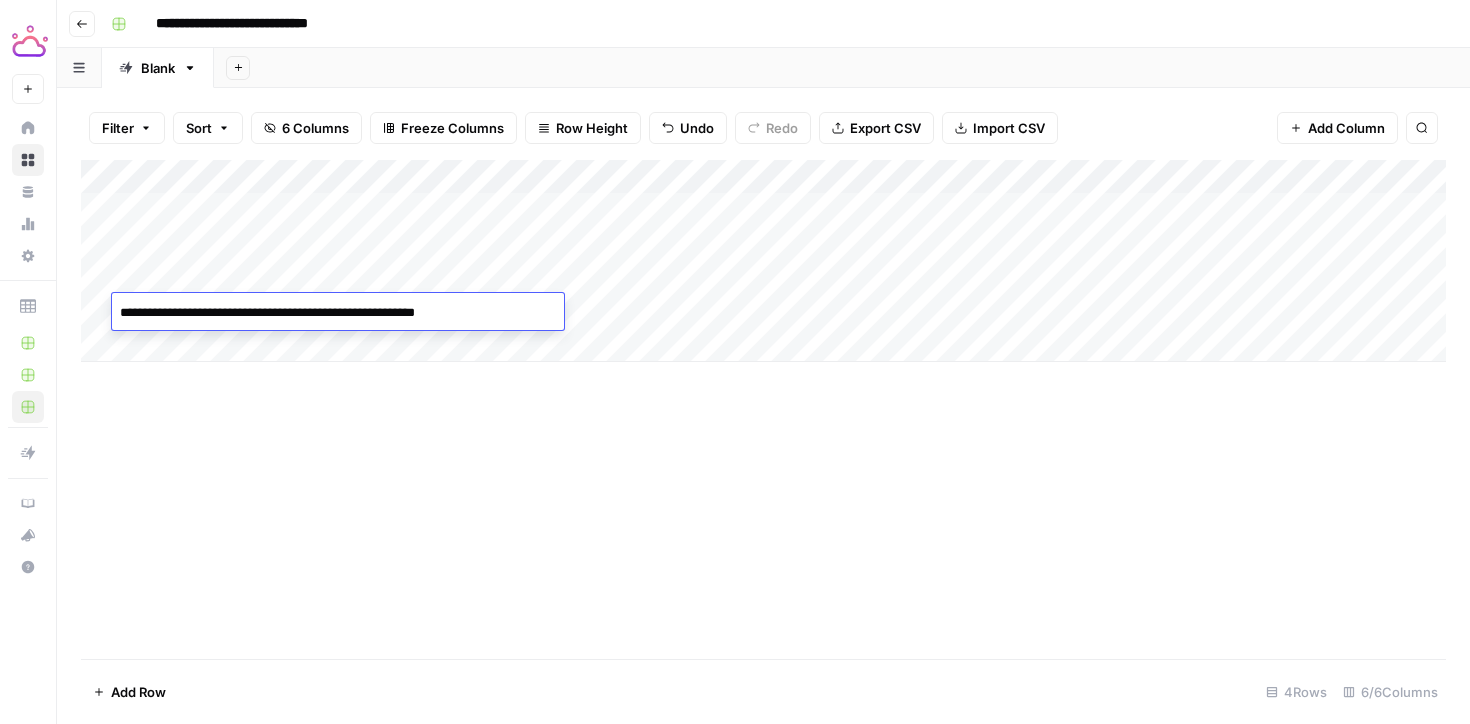 click on "**********" at bounding box center [338, 313] 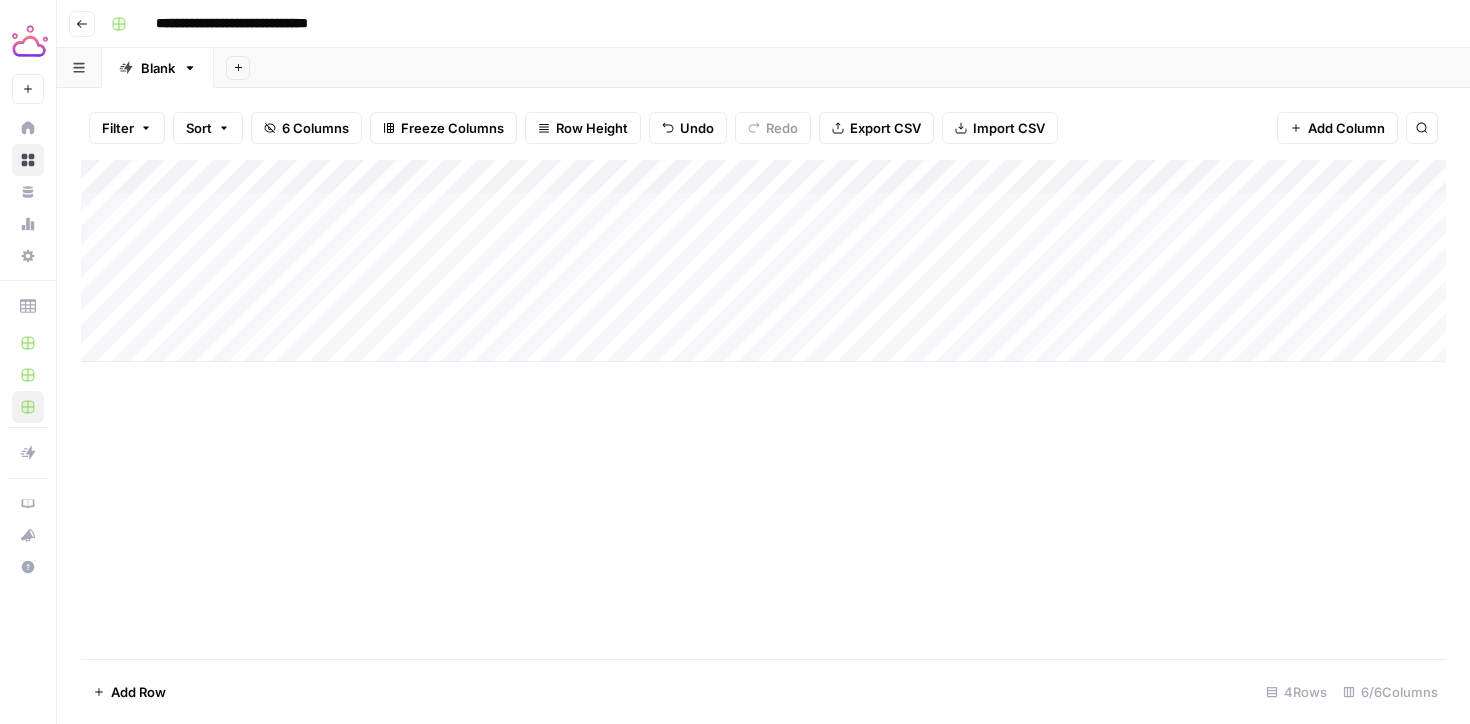 click on "Add Column" at bounding box center (763, 409) 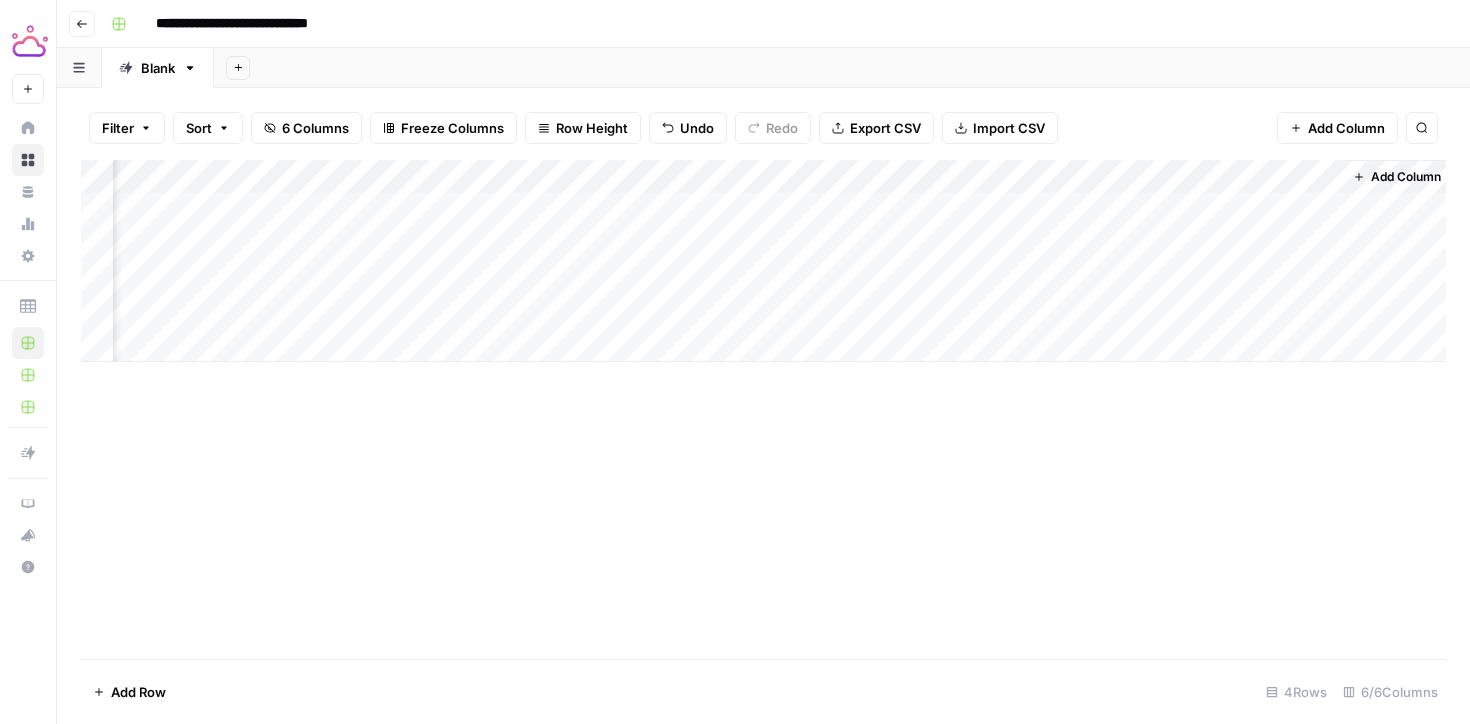 scroll, scrollTop: 0, scrollLeft: 128, axis: horizontal 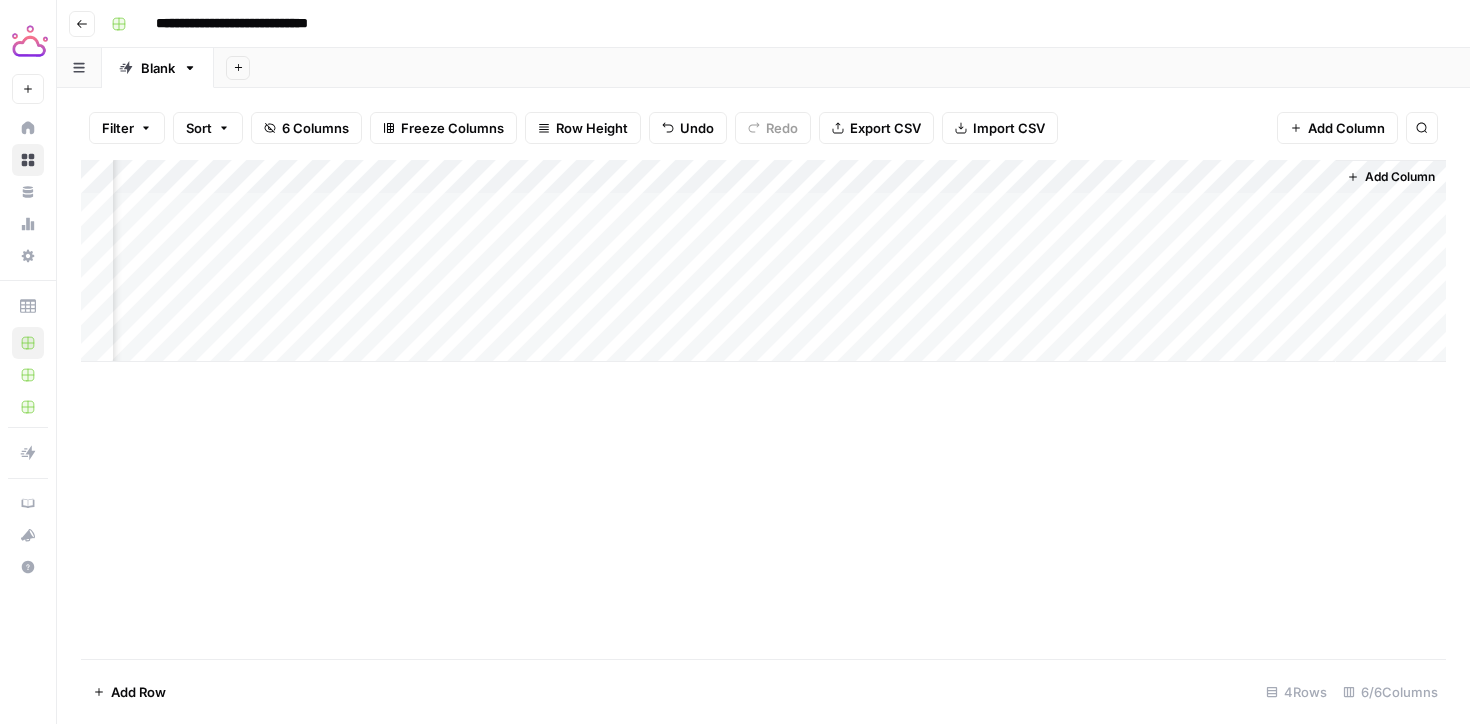 click on "Add Column" at bounding box center (763, 261) 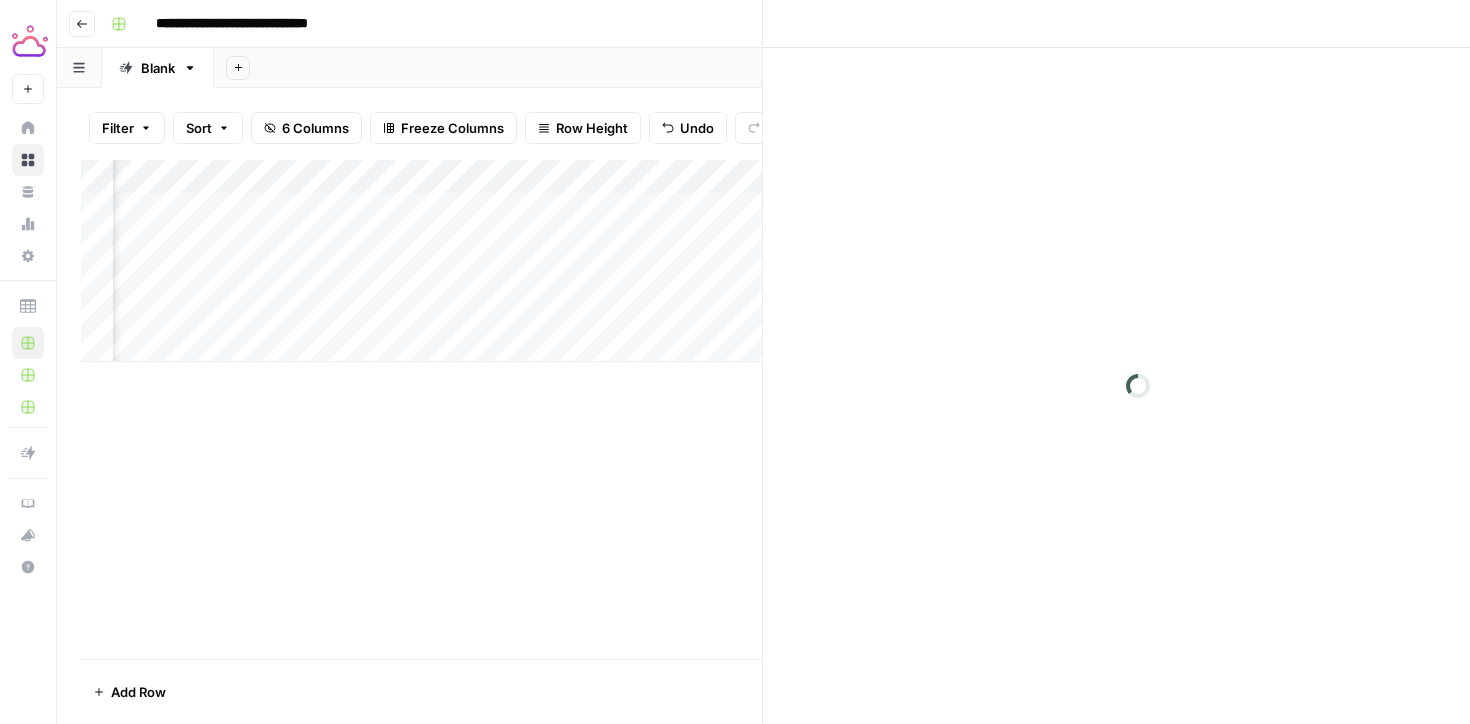 scroll, scrollTop: 0, scrollLeft: 116, axis: horizontal 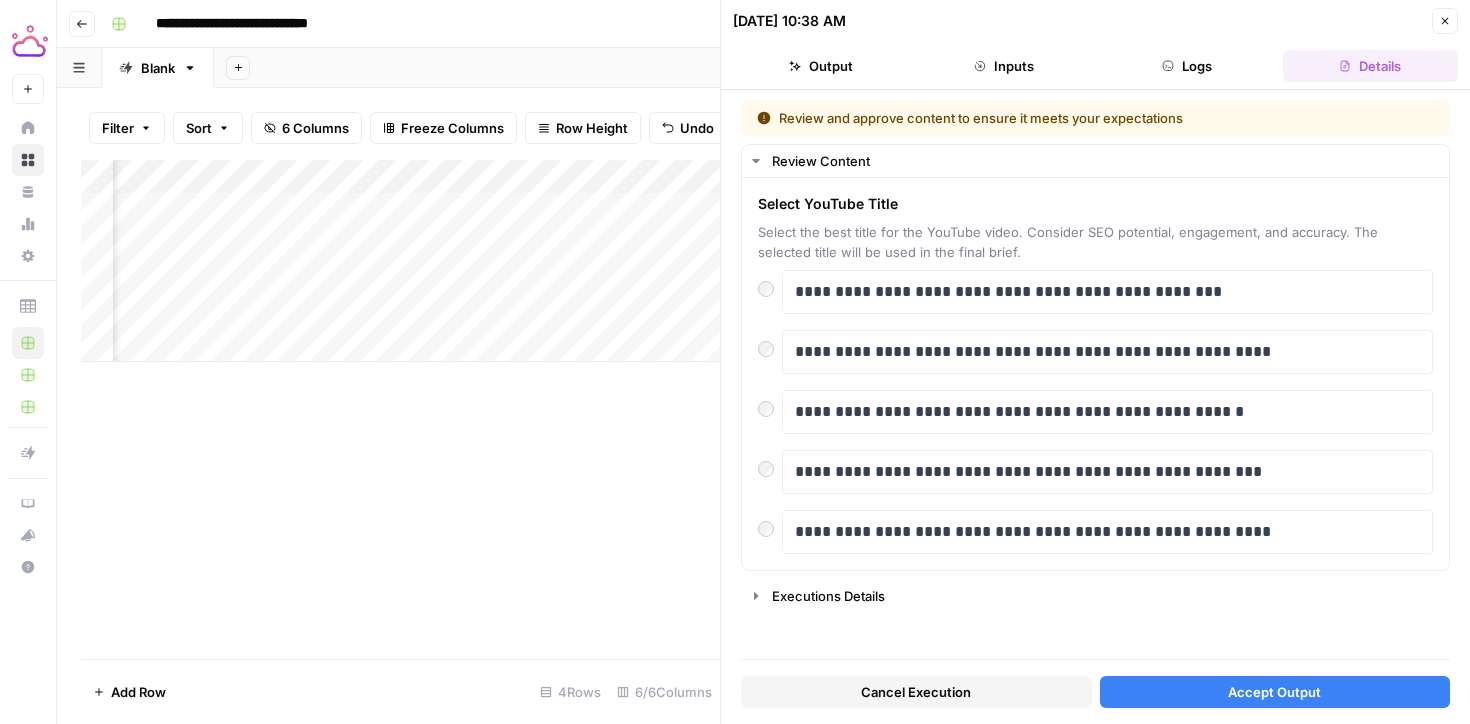 click on "Accept Output" at bounding box center [1274, 692] 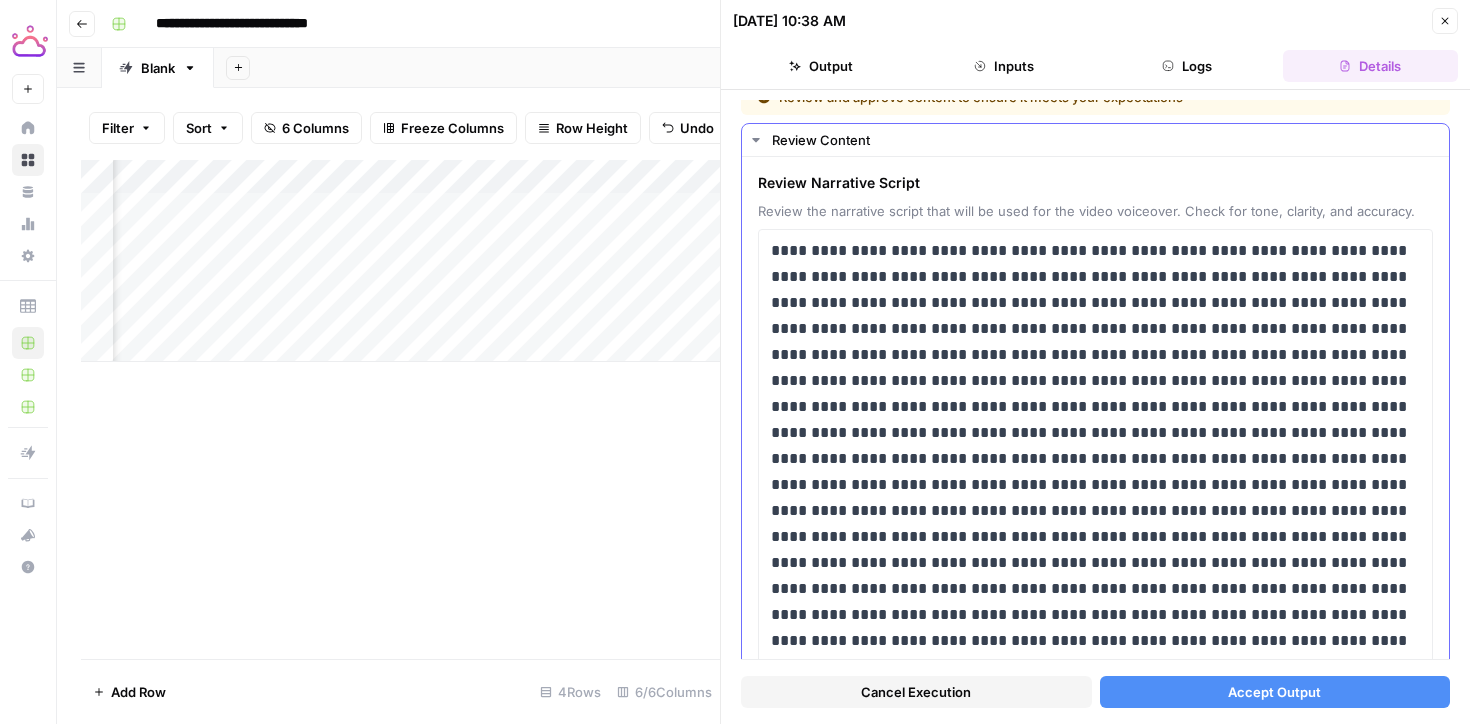 scroll, scrollTop: 16, scrollLeft: 0, axis: vertical 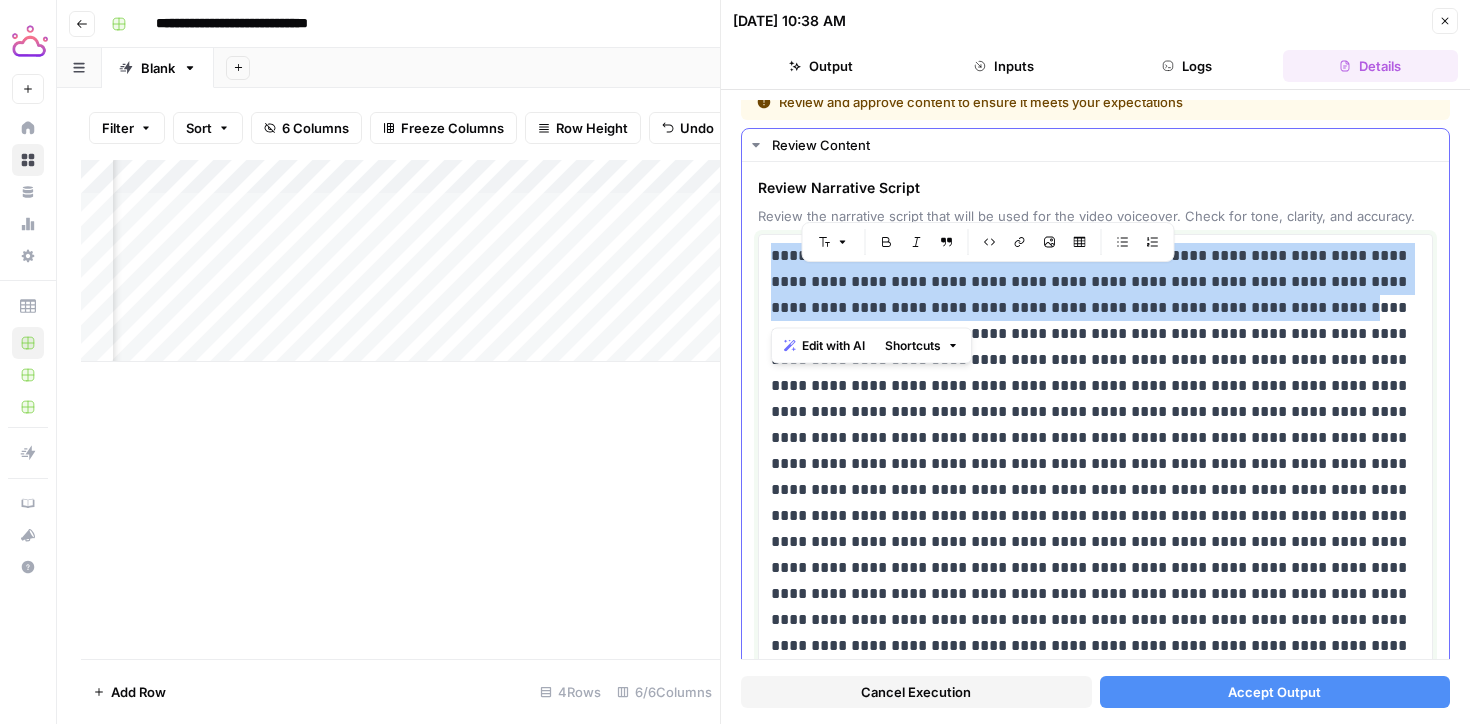 drag, startPoint x: 1203, startPoint y: 301, endPoint x: 767, endPoint y: 259, distance: 438.01825 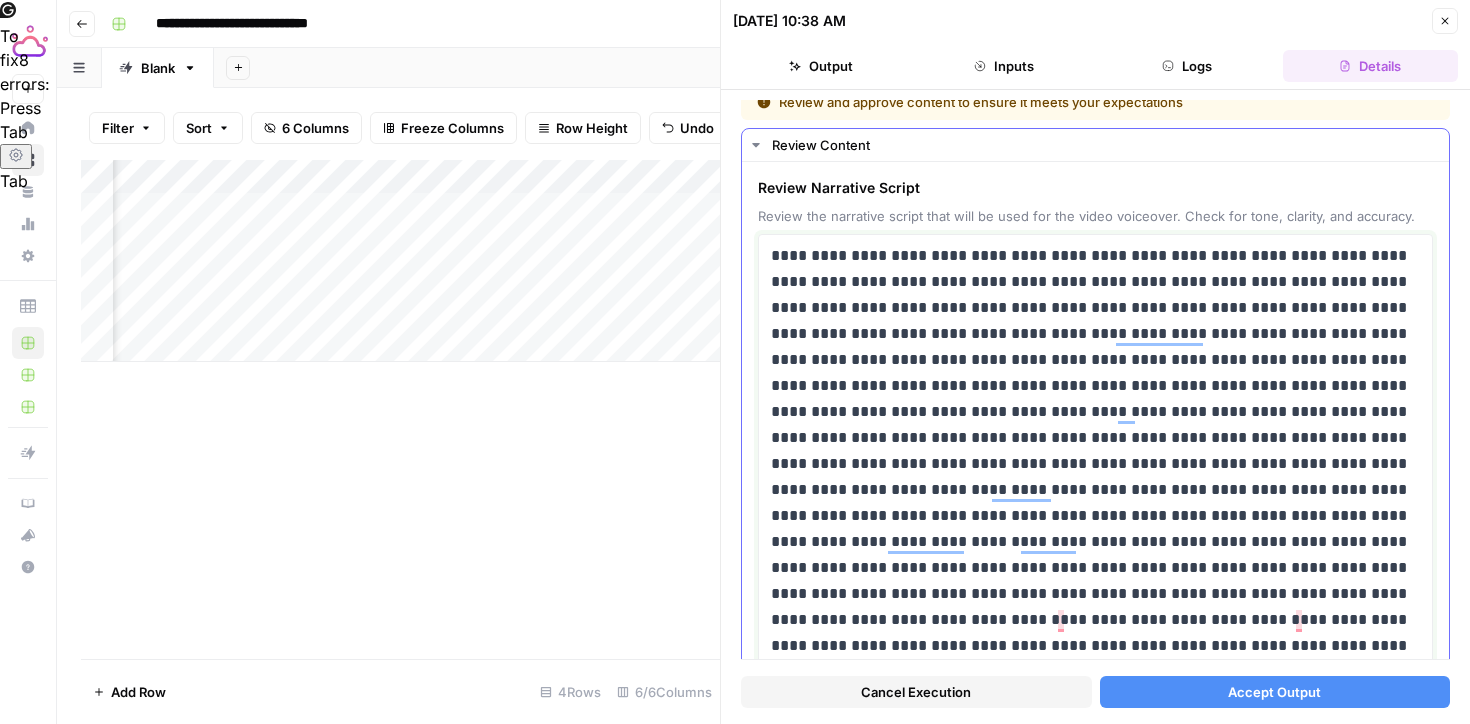 click at bounding box center (1095, 646) 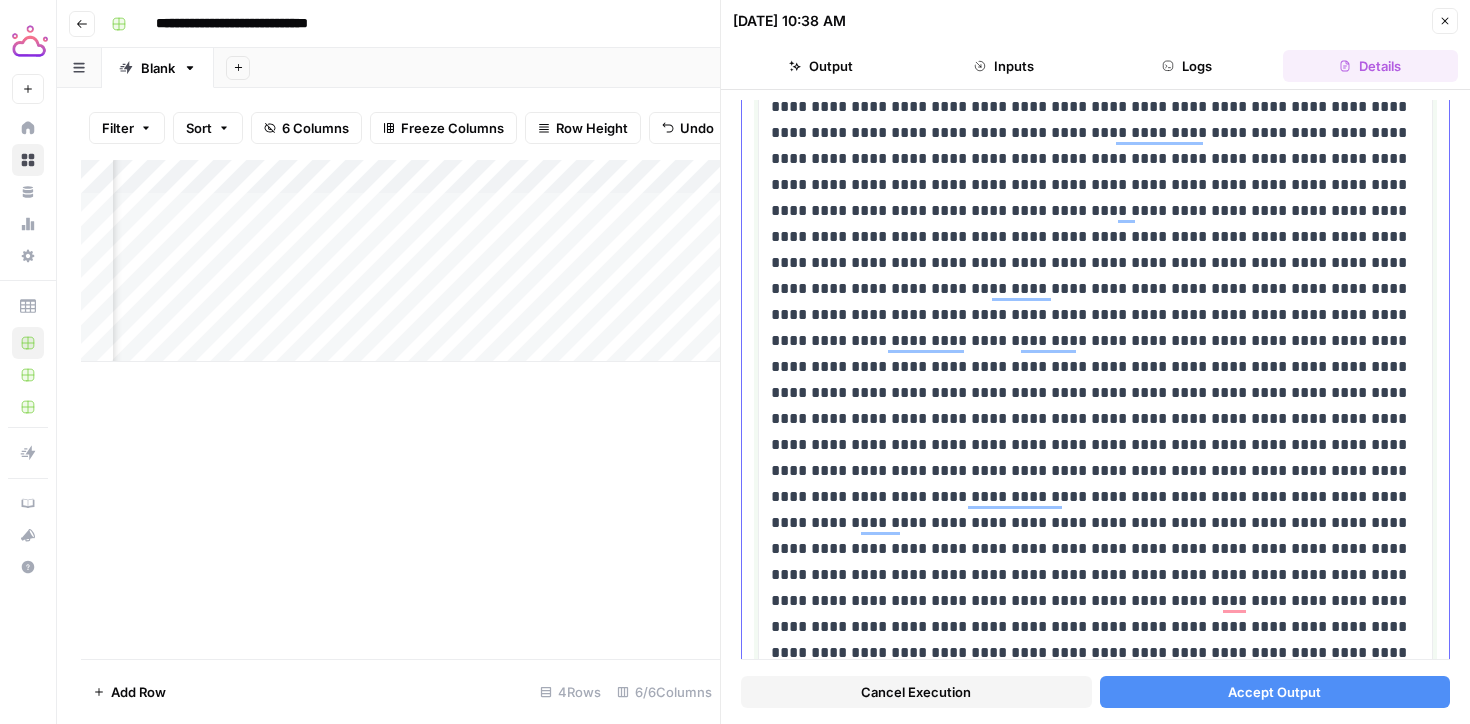 scroll, scrollTop: 216, scrollLeft: 0, axis: vertical 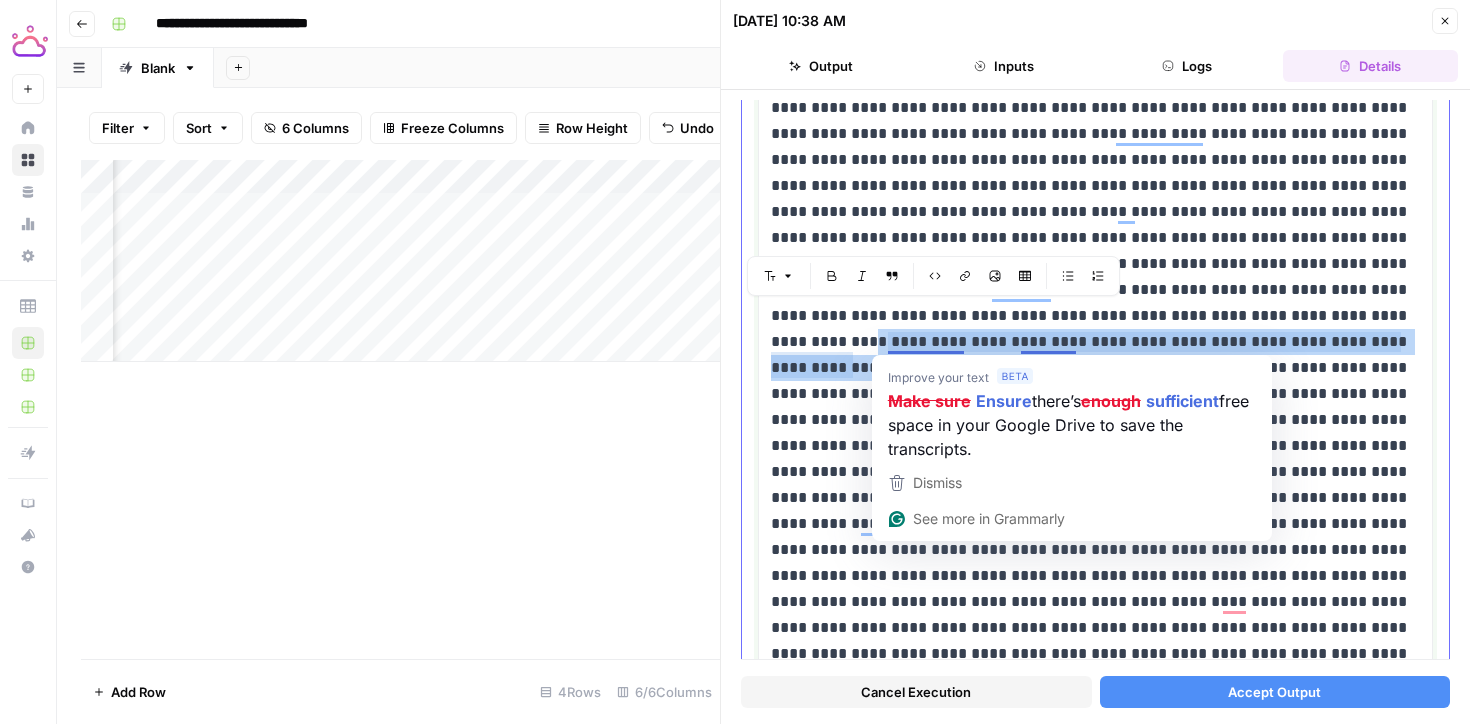 drag, startPoint x: 924, startPoint y: 320, endPoint x: 916, endPoint y: 338, distance: 19.697716 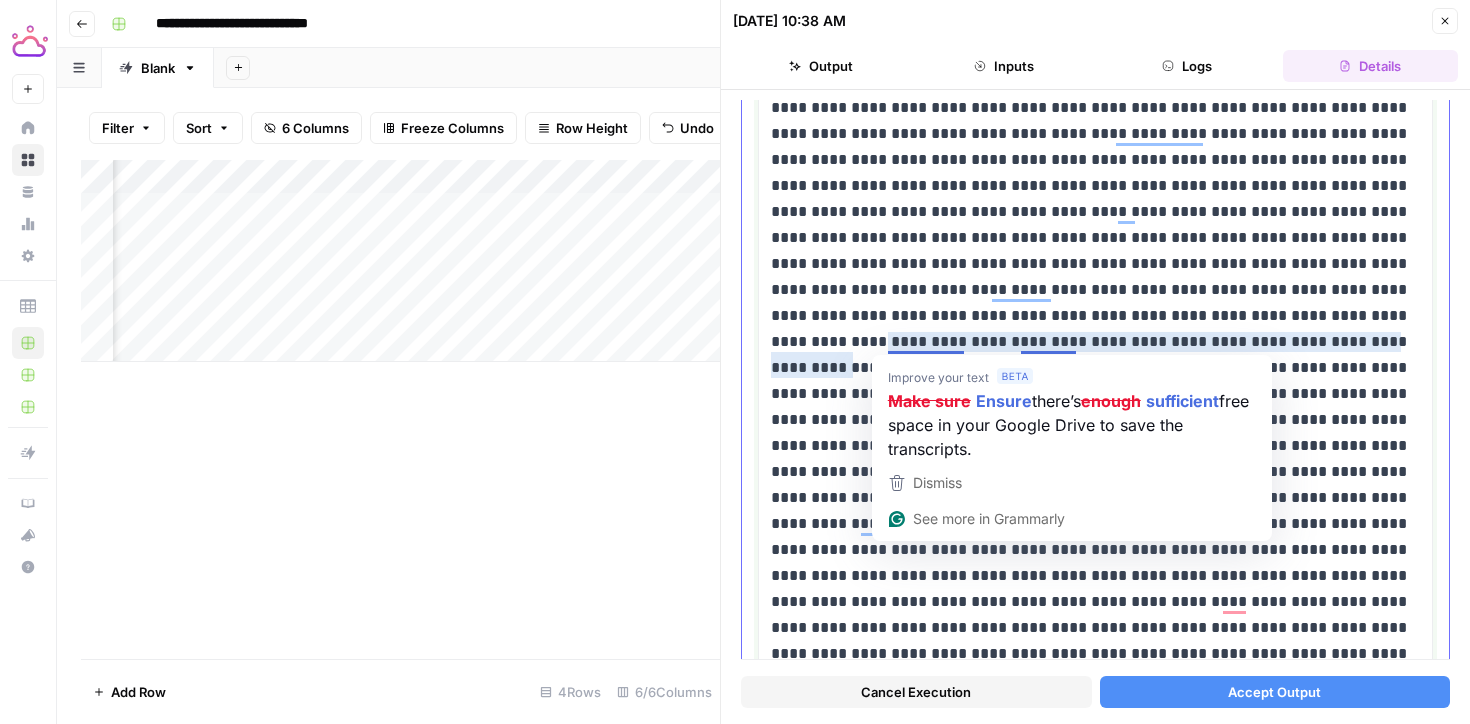 click at bounding box center (1095, 446) 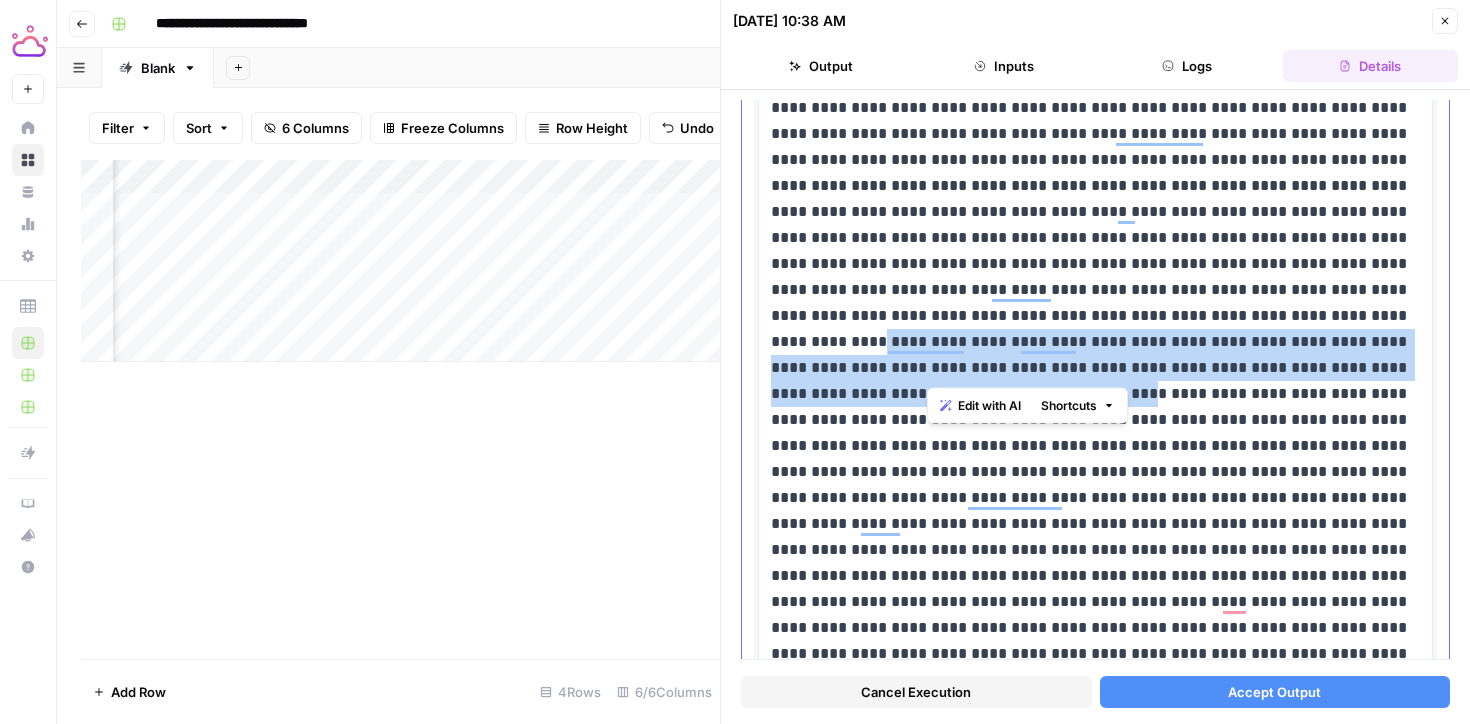 drag, startPoint x: 1074, startPoint y: 369, endPoint x: 929, endPoint y: 318, distance: 153.70752 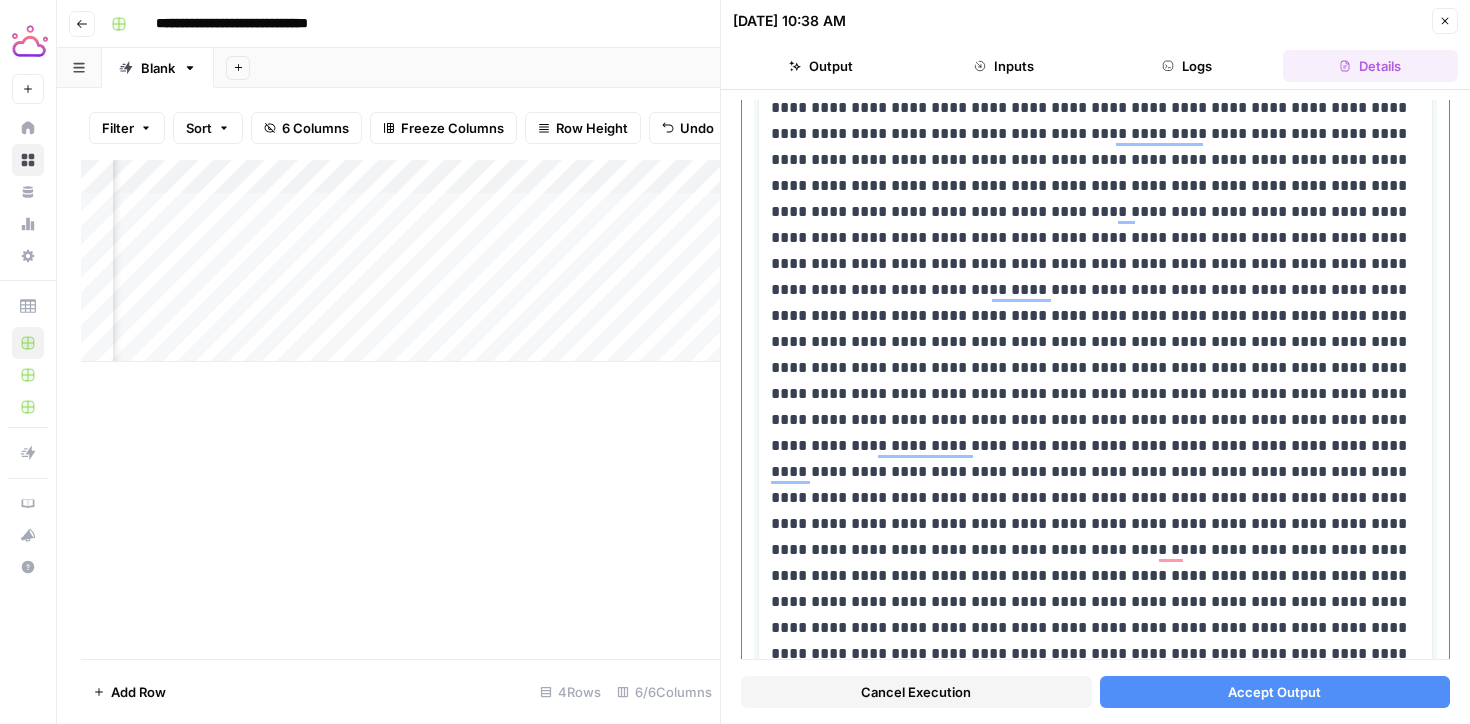 type 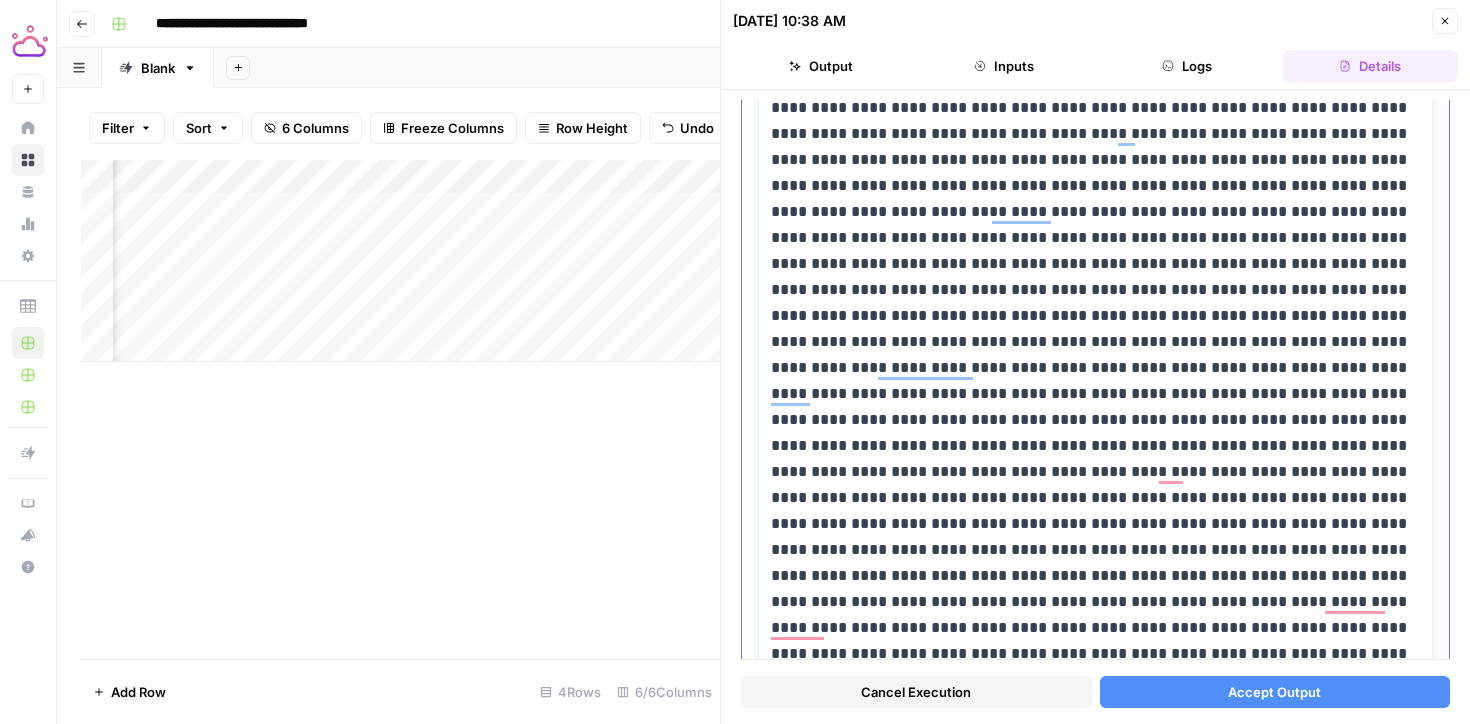 scroll, scrollTop: 422, scrollLeft: 0, axis: vertical 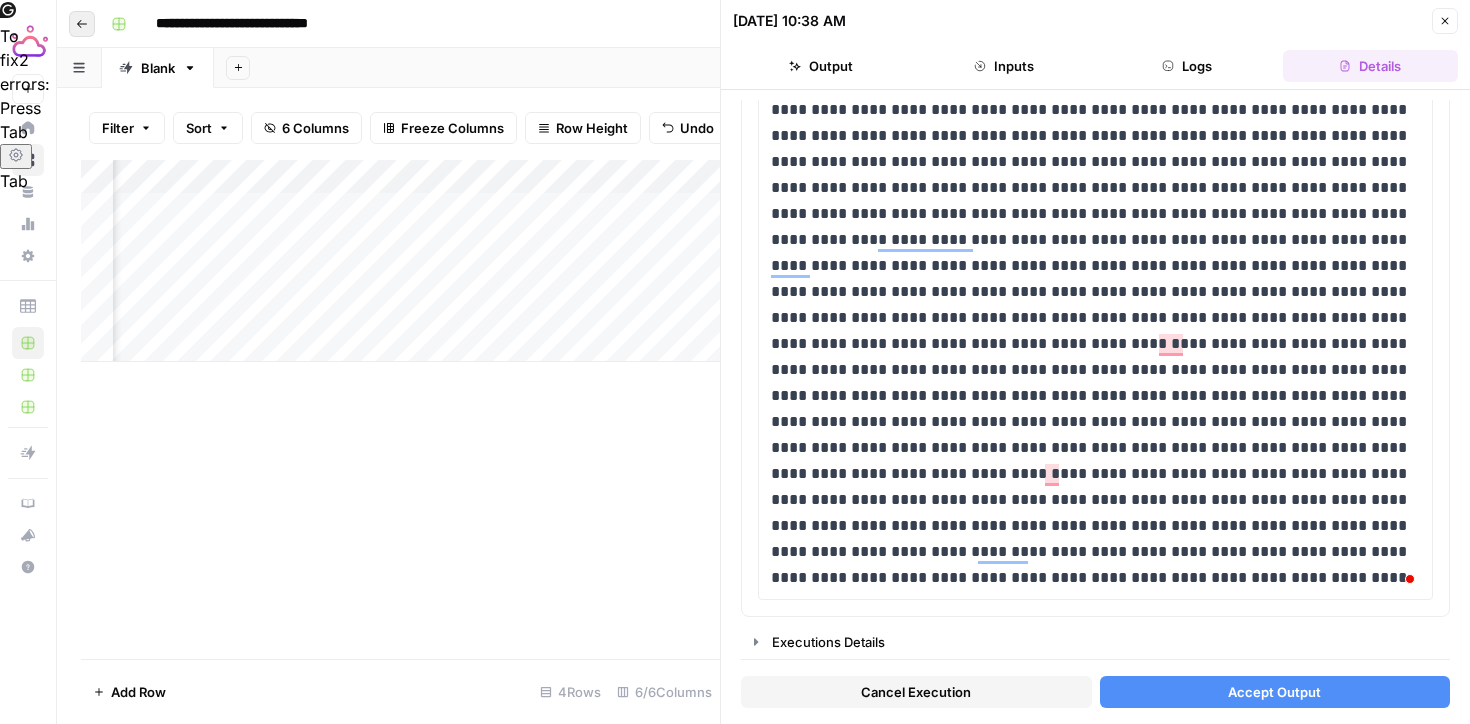 click 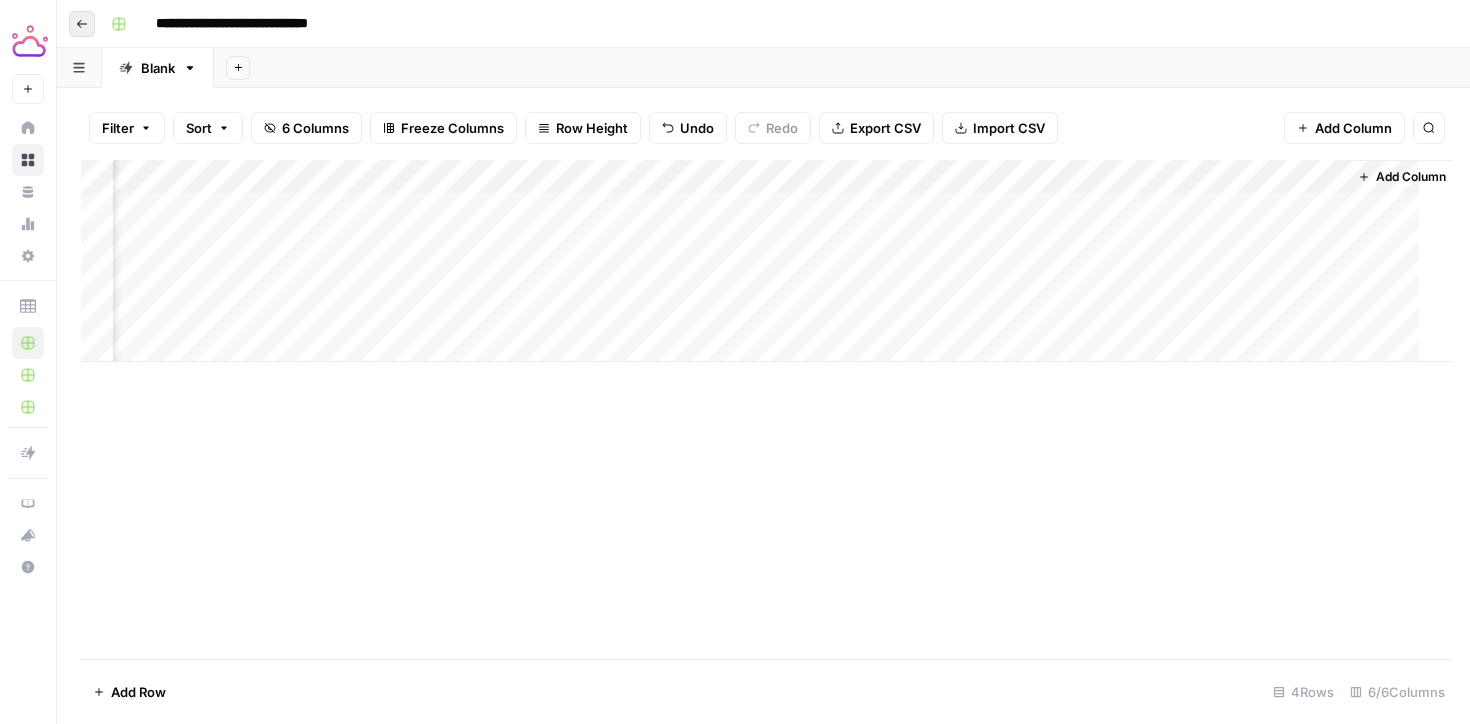 scroll, scrollTop: 0, scrollLeft: 104, axis: horizontal 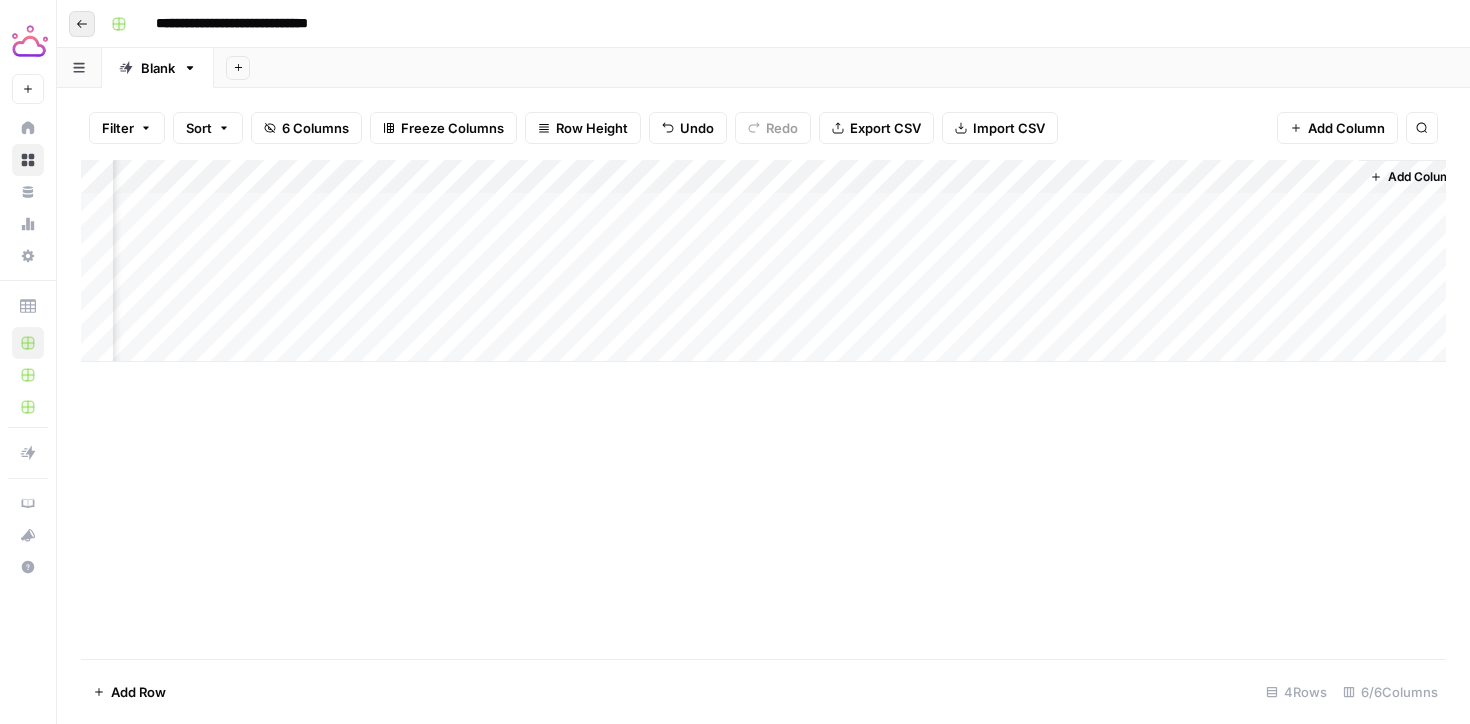 click 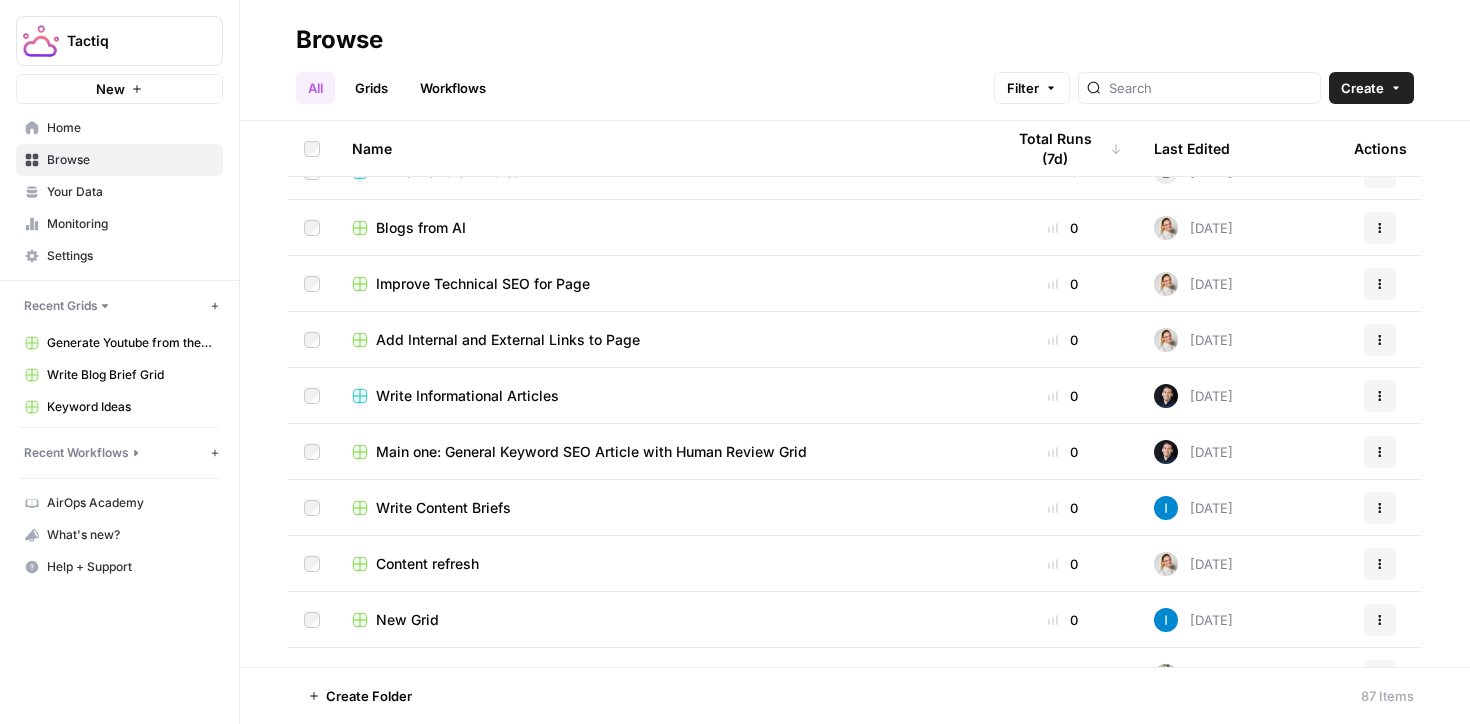 scroll, scrollTop: 545, scrollLeft: 0, axis: vertical 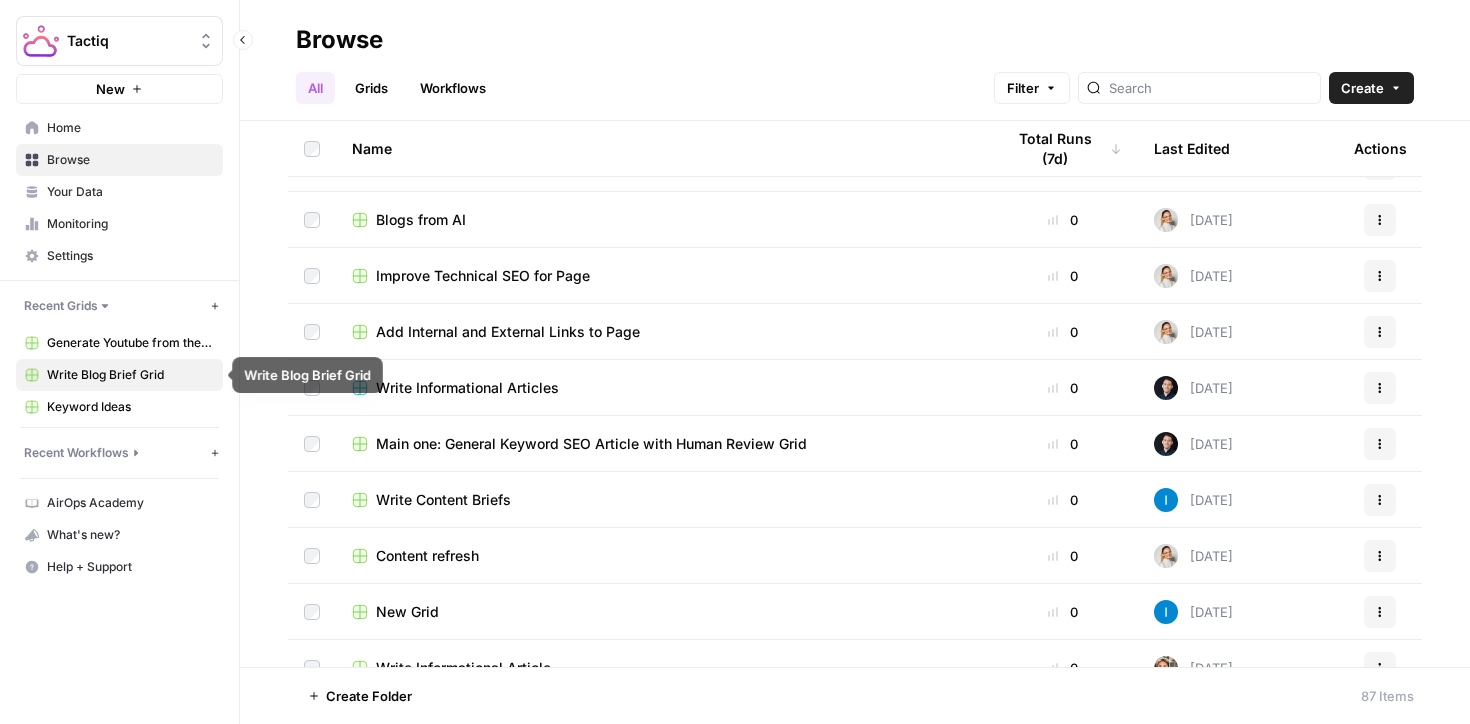 click on "Write Blog Brief Grid" at bounding box center (130, 375) 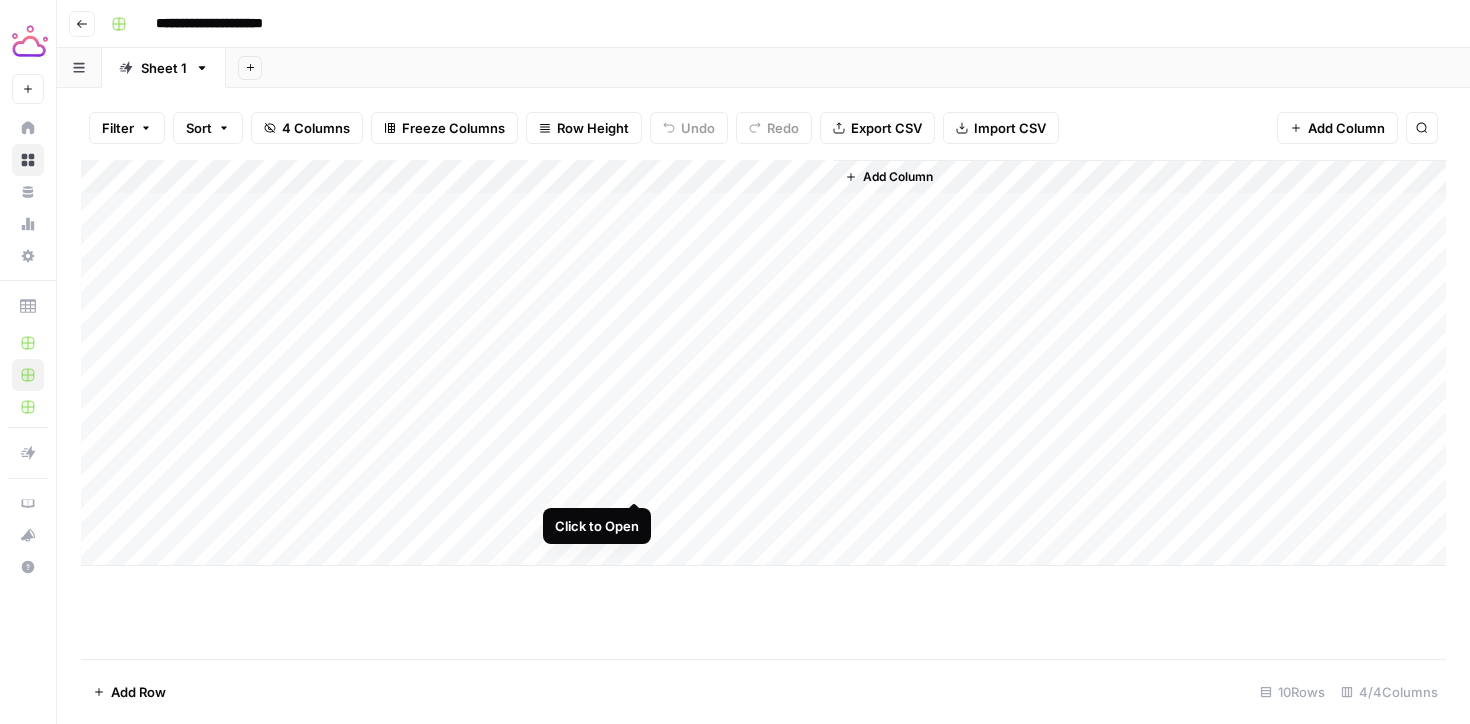 click on "Add Column" at bounding box center (763, 363) 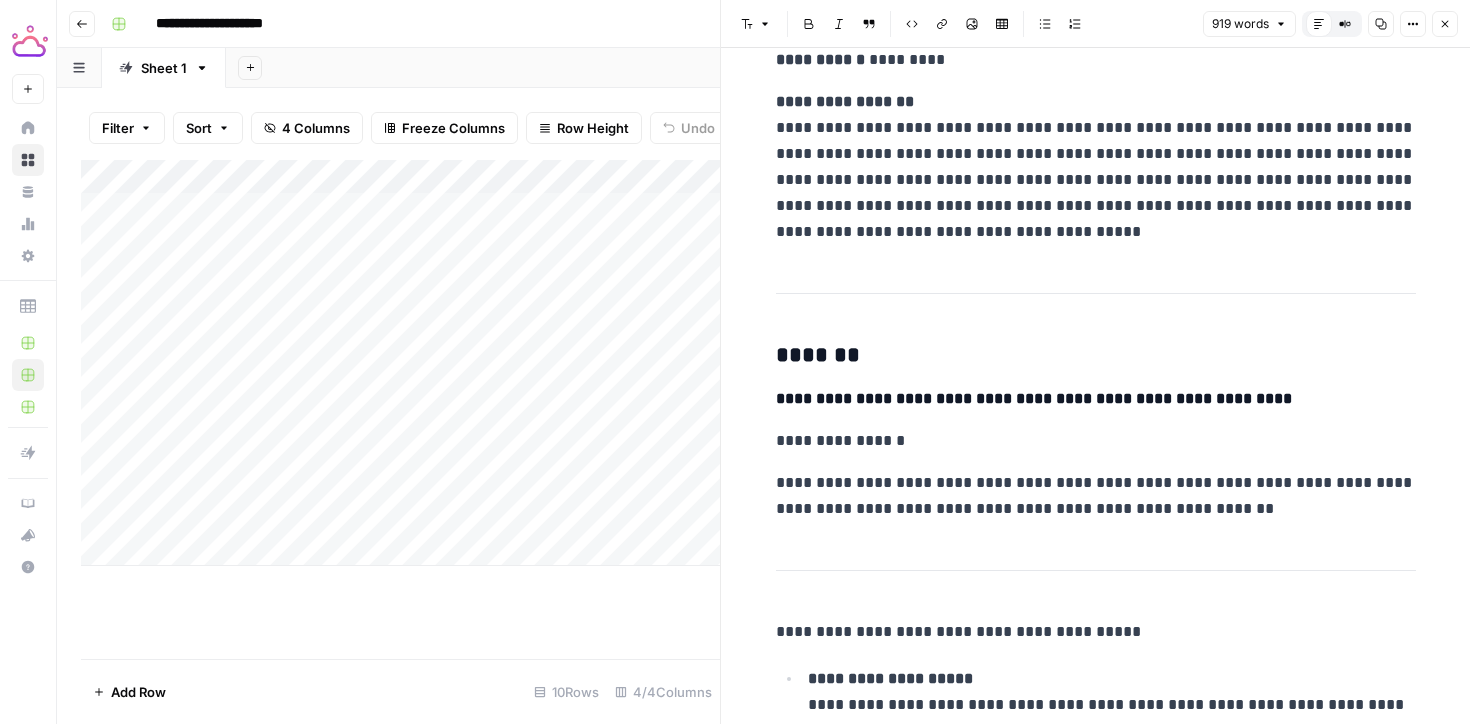 scroll, scrollTop: 2568, scrollLeft: 0, axis: vertical 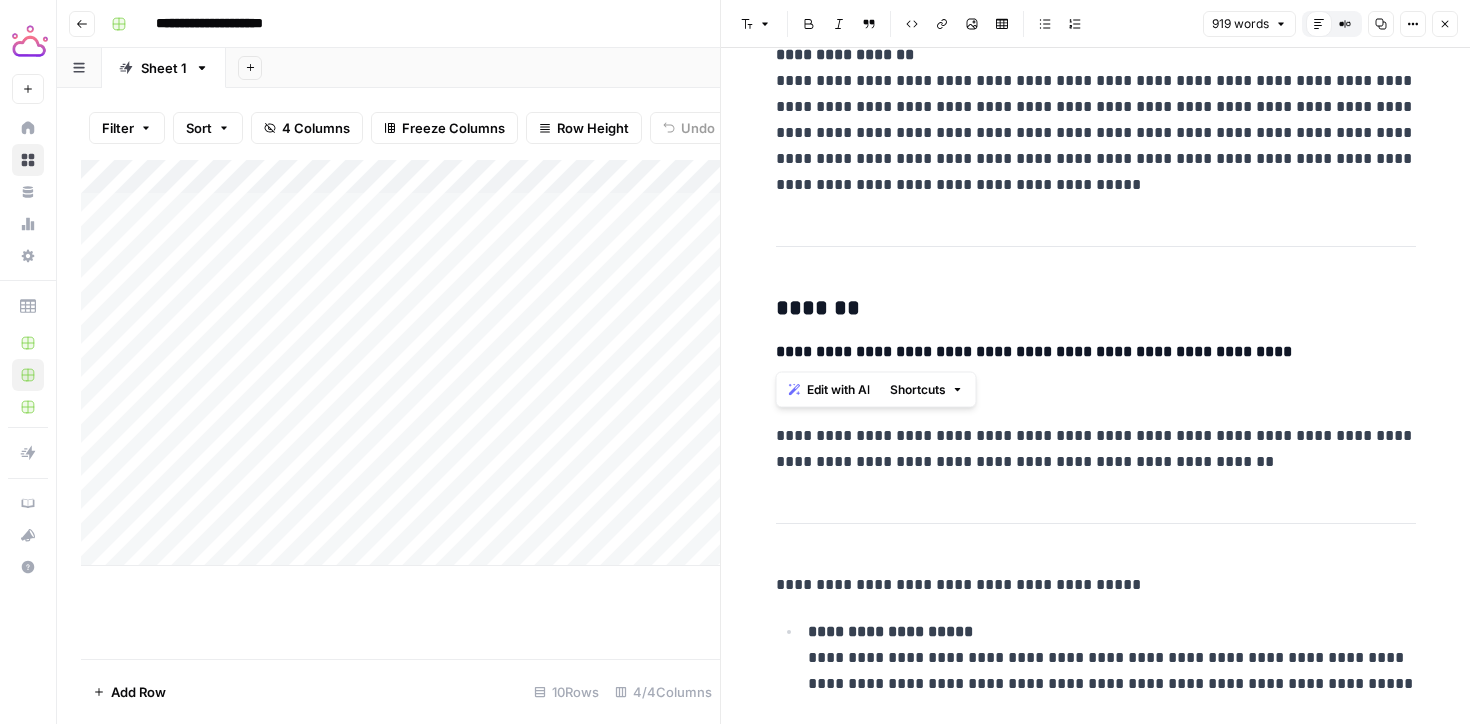 drag, startPoint x: 1308, startPoint y: 352, endPoint x: 869, endPoint y: 333, distance: 439.41098 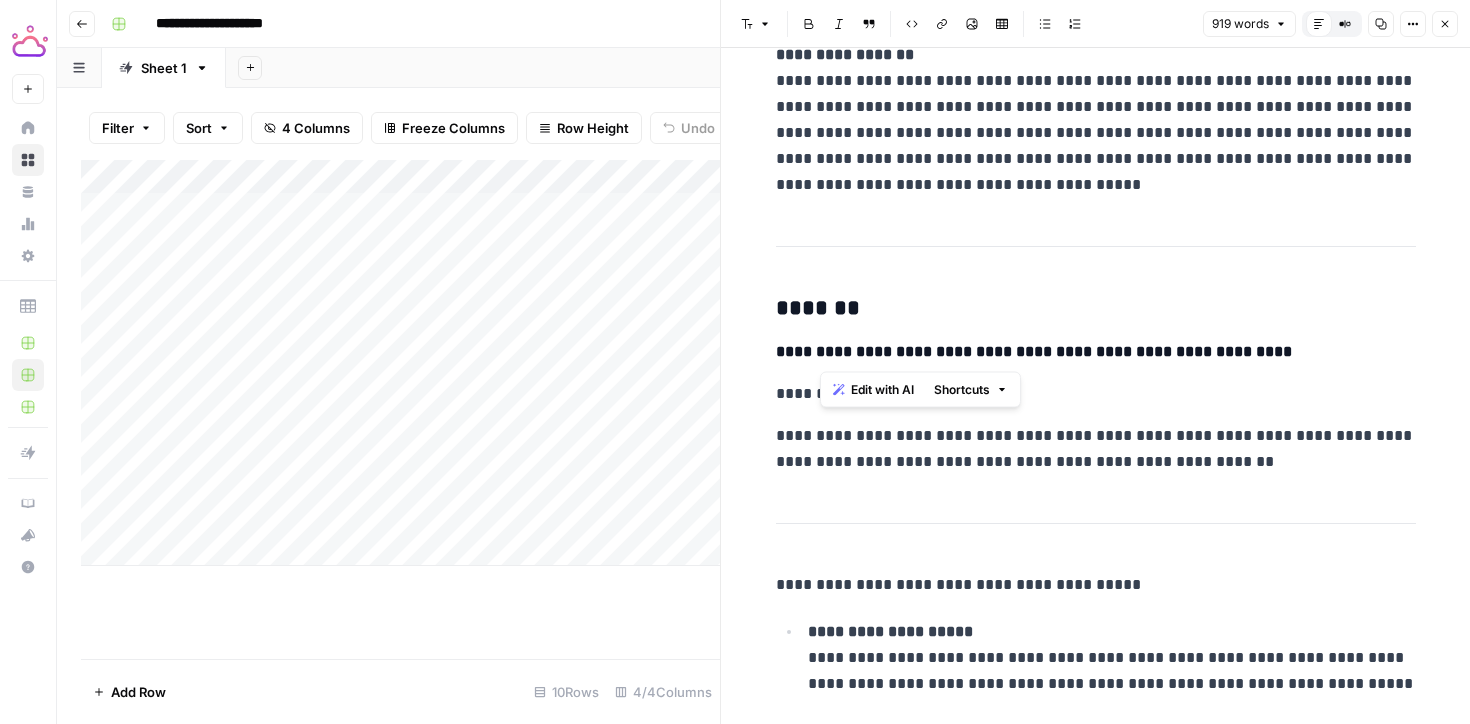 scroll, scrollTop: 2568, scrollLeft: 0, axis: vertical 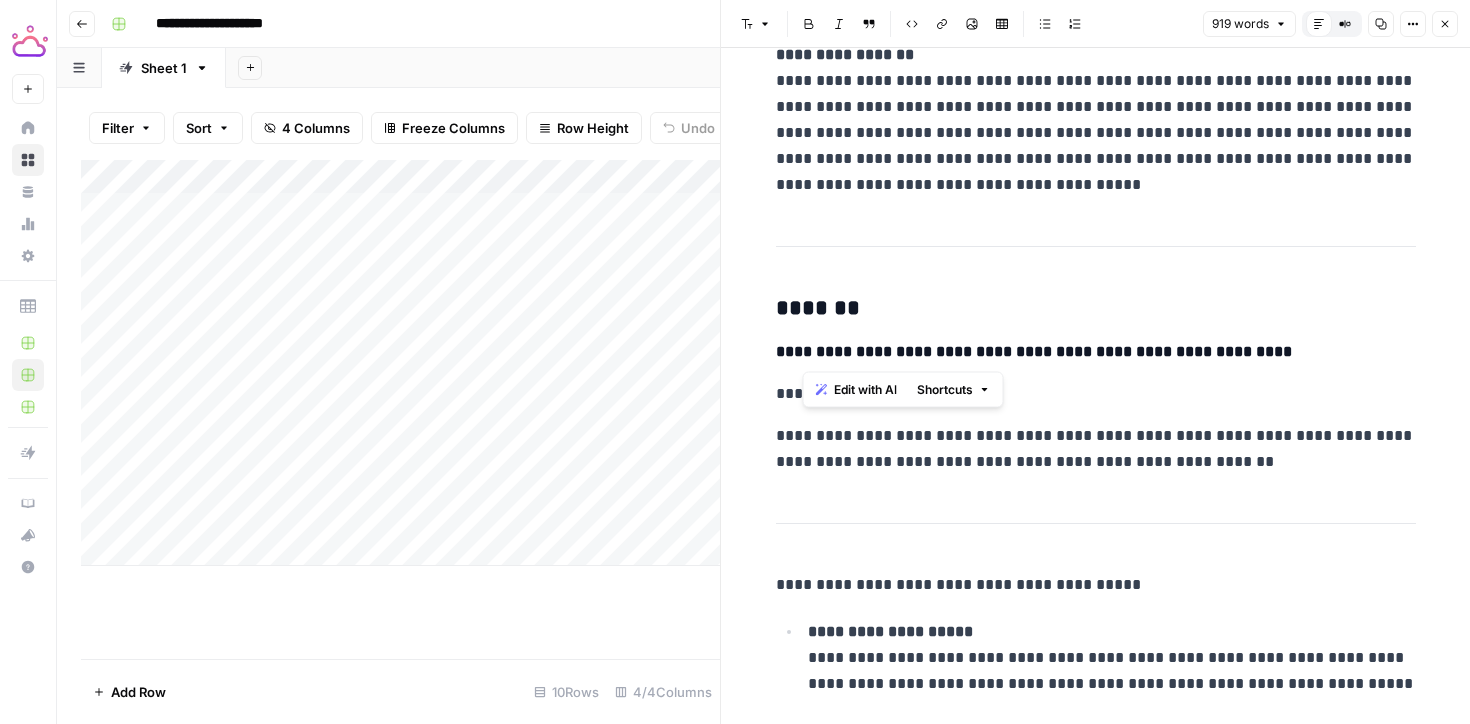 drag, startPoint x: 1311, startPoint y: 349, endPoint x: 807, endPoint y: 358, distance: 504.08035 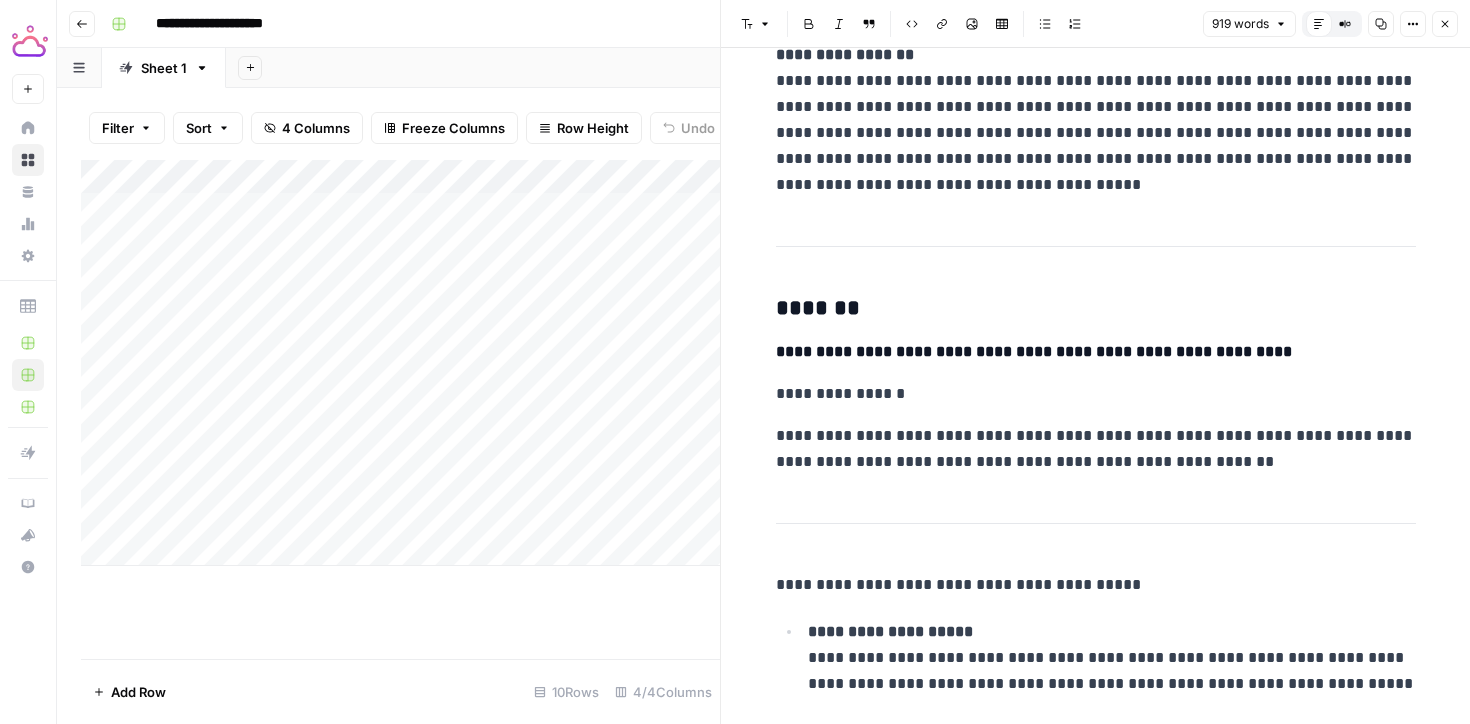 scroll, scrollTop: 2635, scrollLeft: 0, axis: vertical 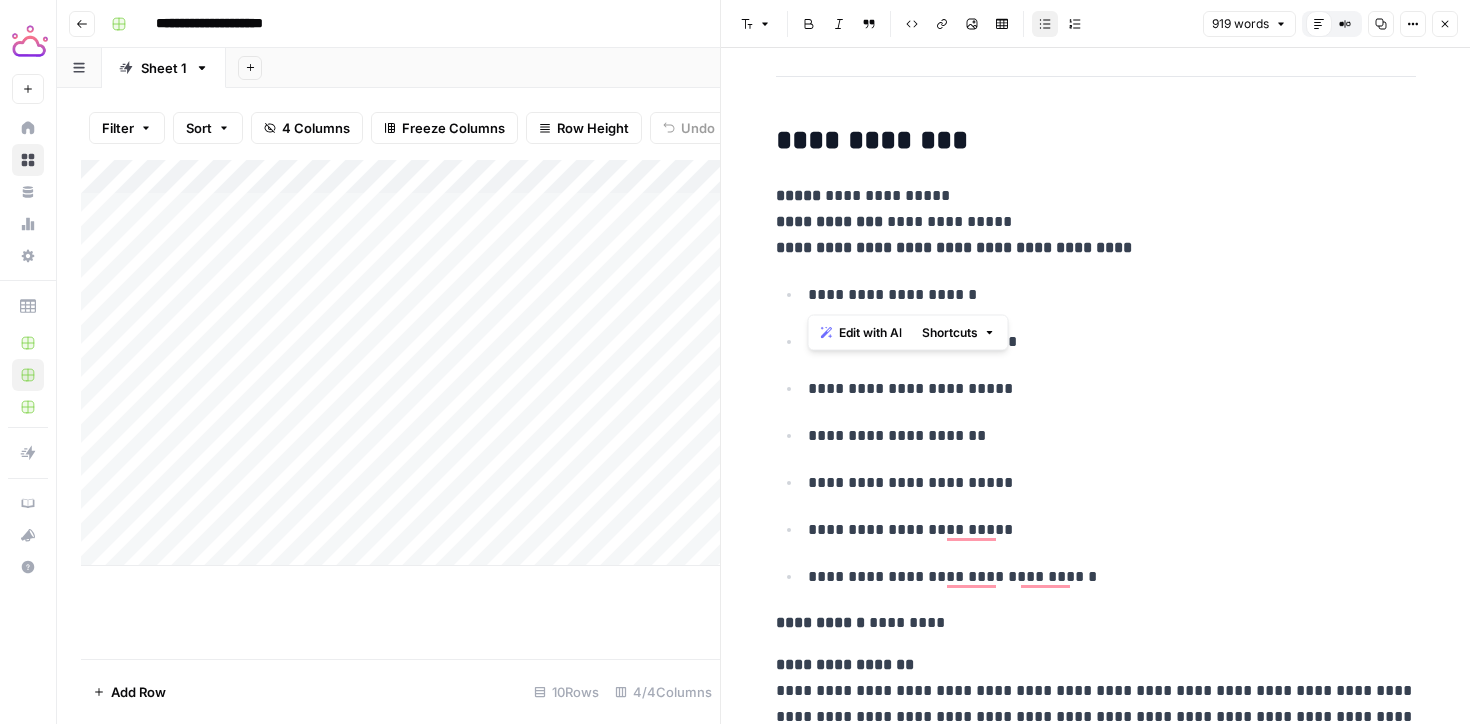 drag, startPoint x: 983, startPoint y: 296, endPoint x: 793, endPoint y: 295, distance: 190.00262 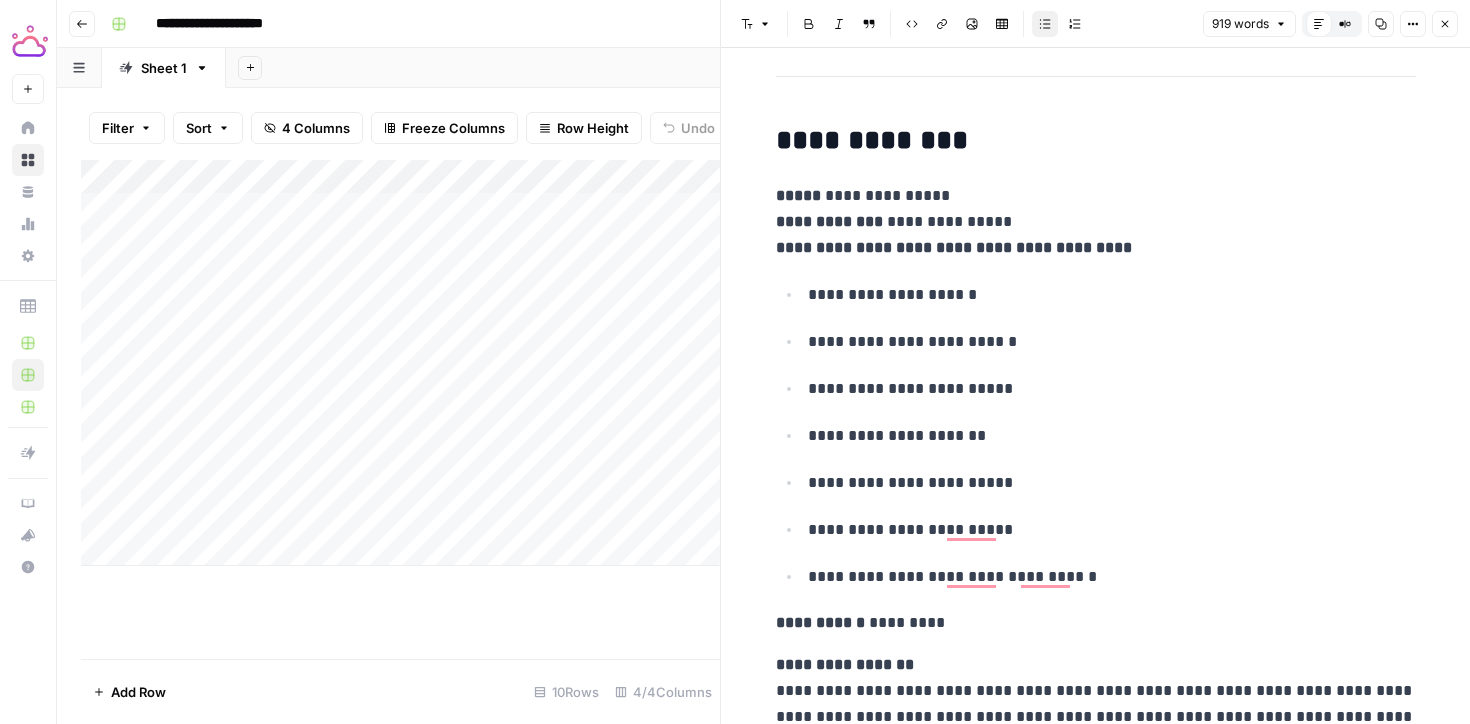 click on "**********" at bounding box center (1096, 435) 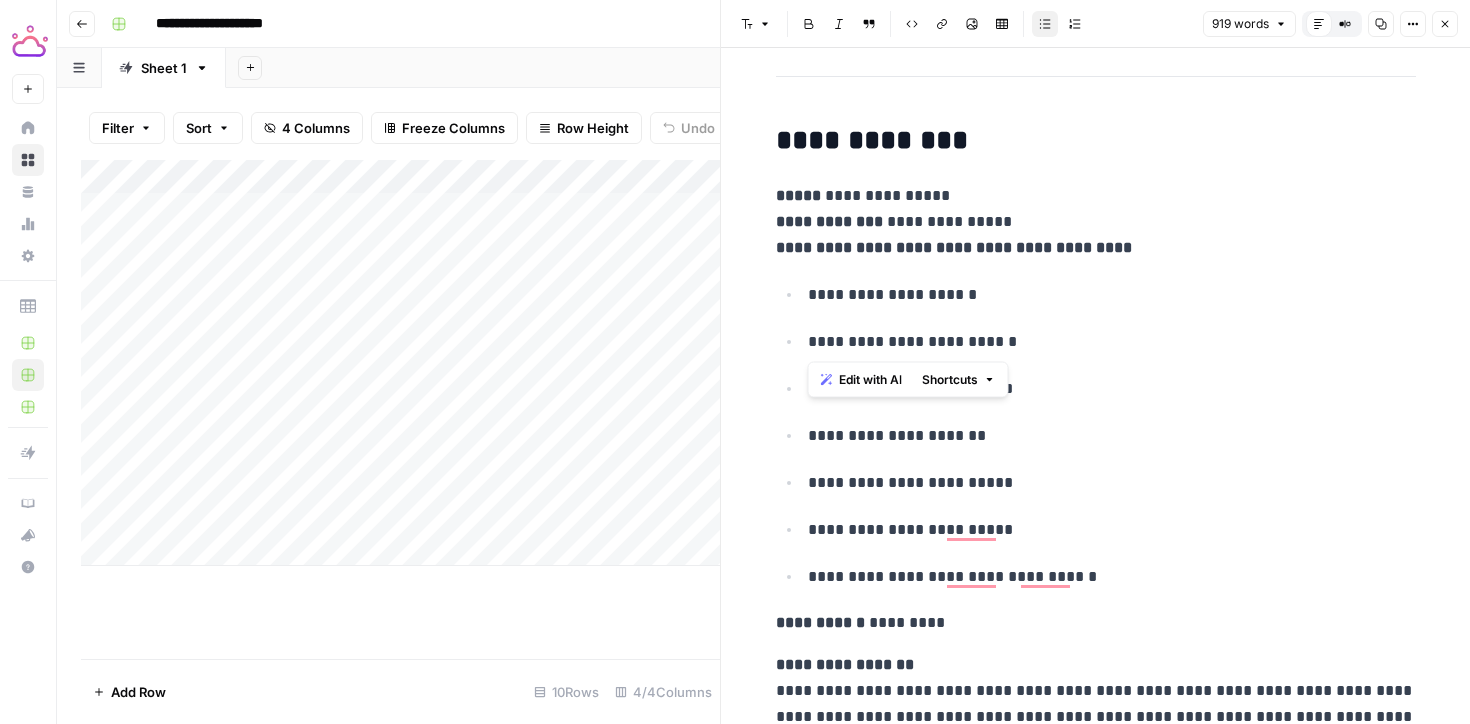 drag, startPoint x: 1027, startPoint y: 347, endPoint x: 809, endPoint y: 346, distance: 218.00229 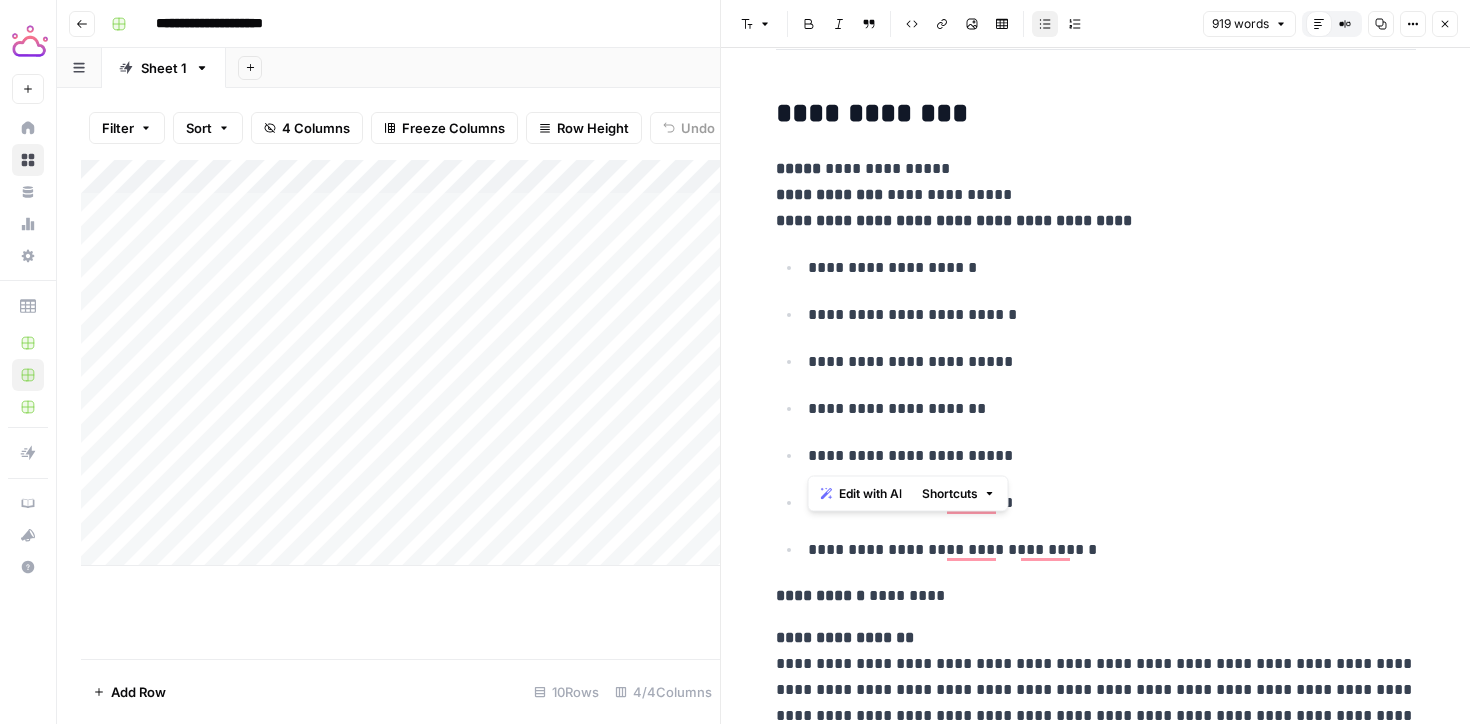 drag, startPoint x: 1010, startPoint y: 455, endPoint x: 803, endPoint y: 455, distance: 207 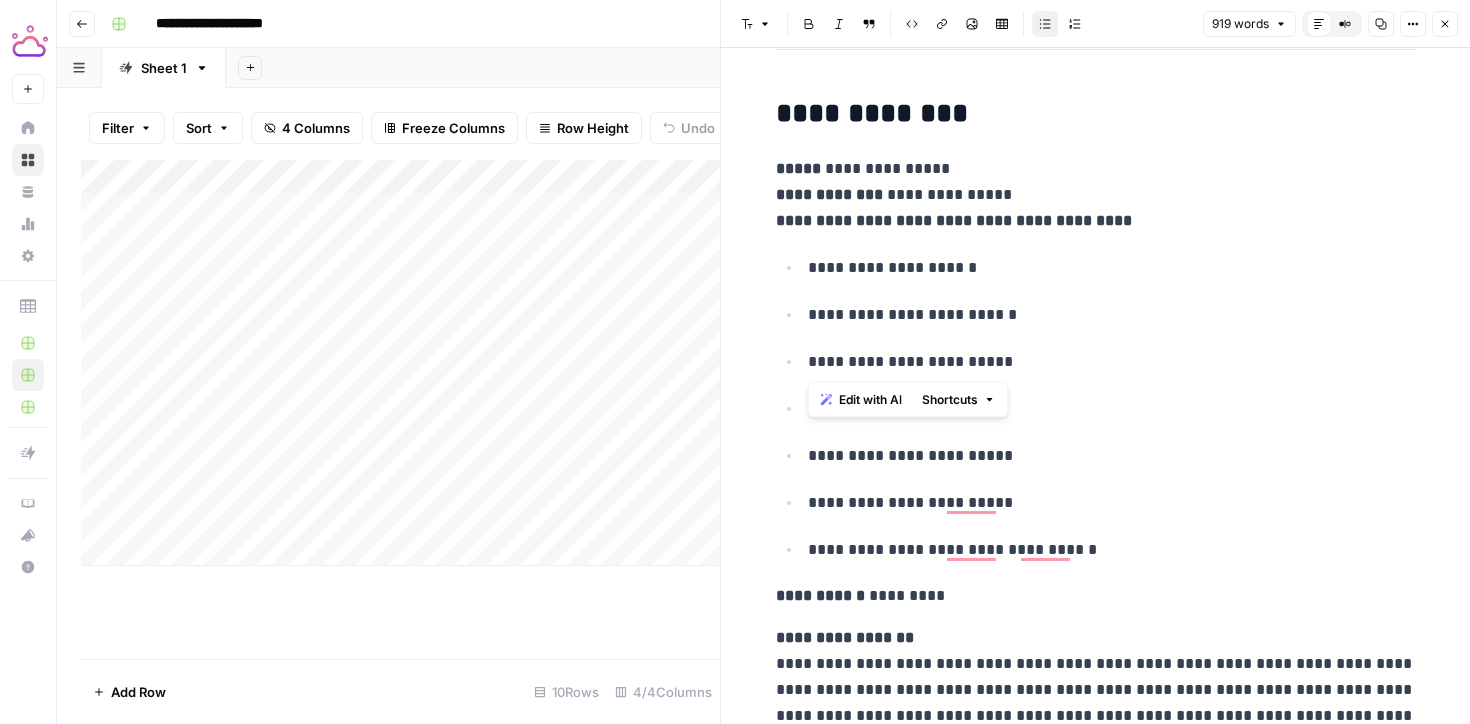 drag, startPoint x: 1035, startPoint y: 365, endPoint x: 794, endPoint y: 365, distance: 241 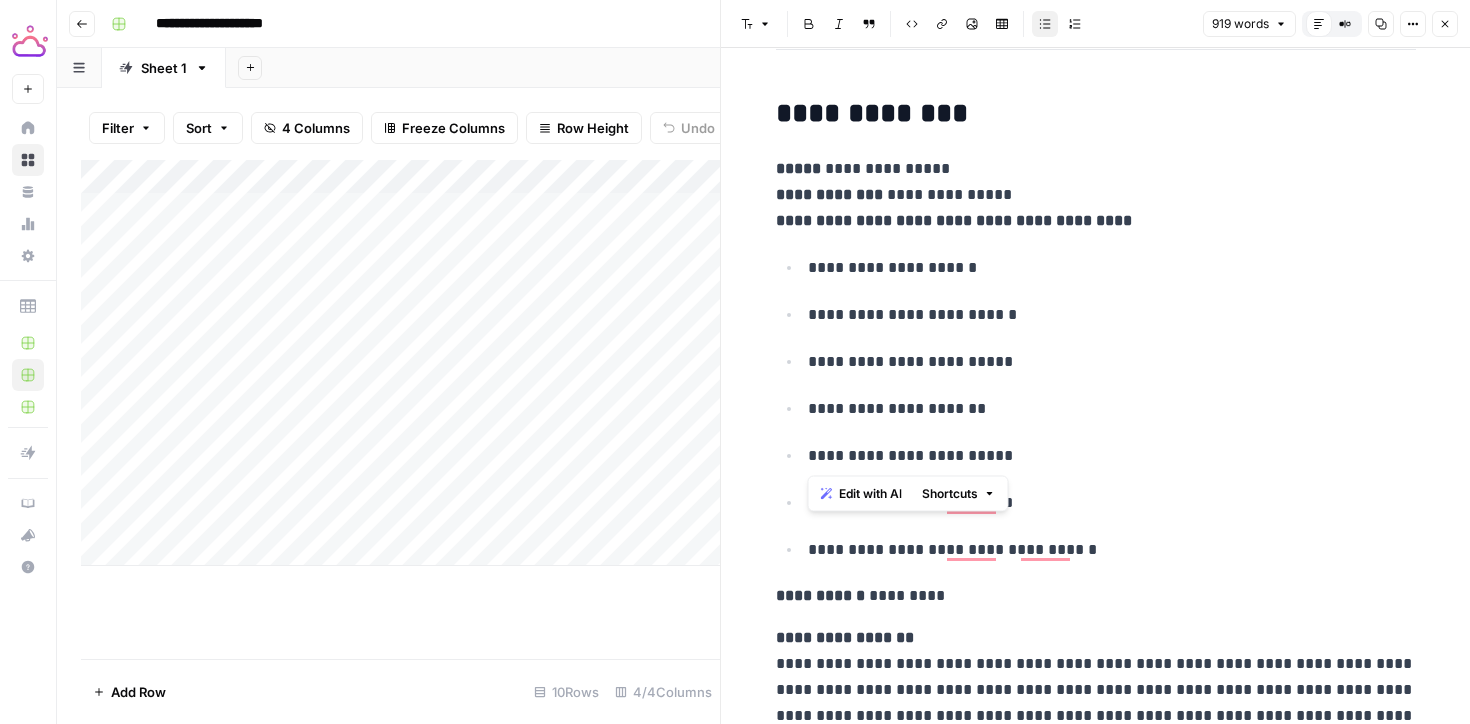 drag, startPoint x: 1002, startPoint y: 451, endPoint x: 807, endPoint y: 454, distance: 195.02307 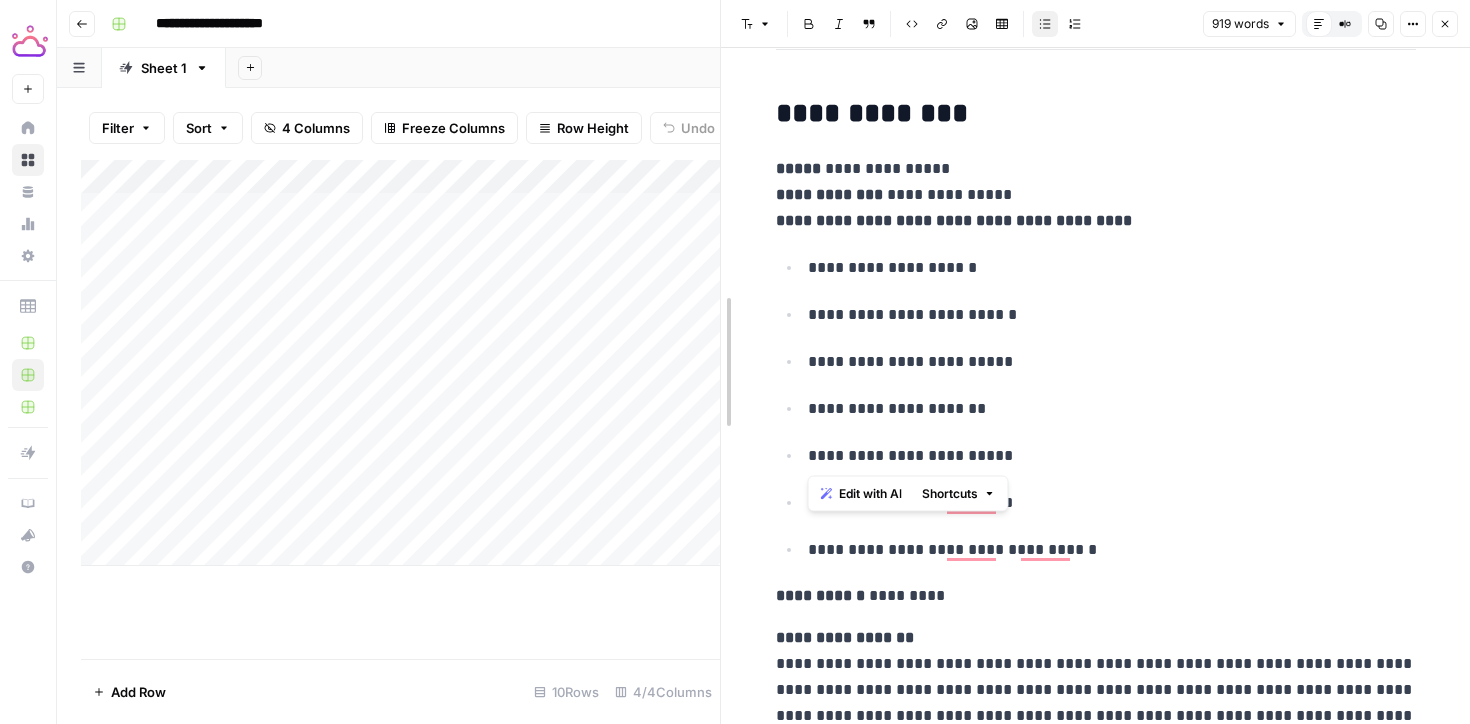 copy on "**********" 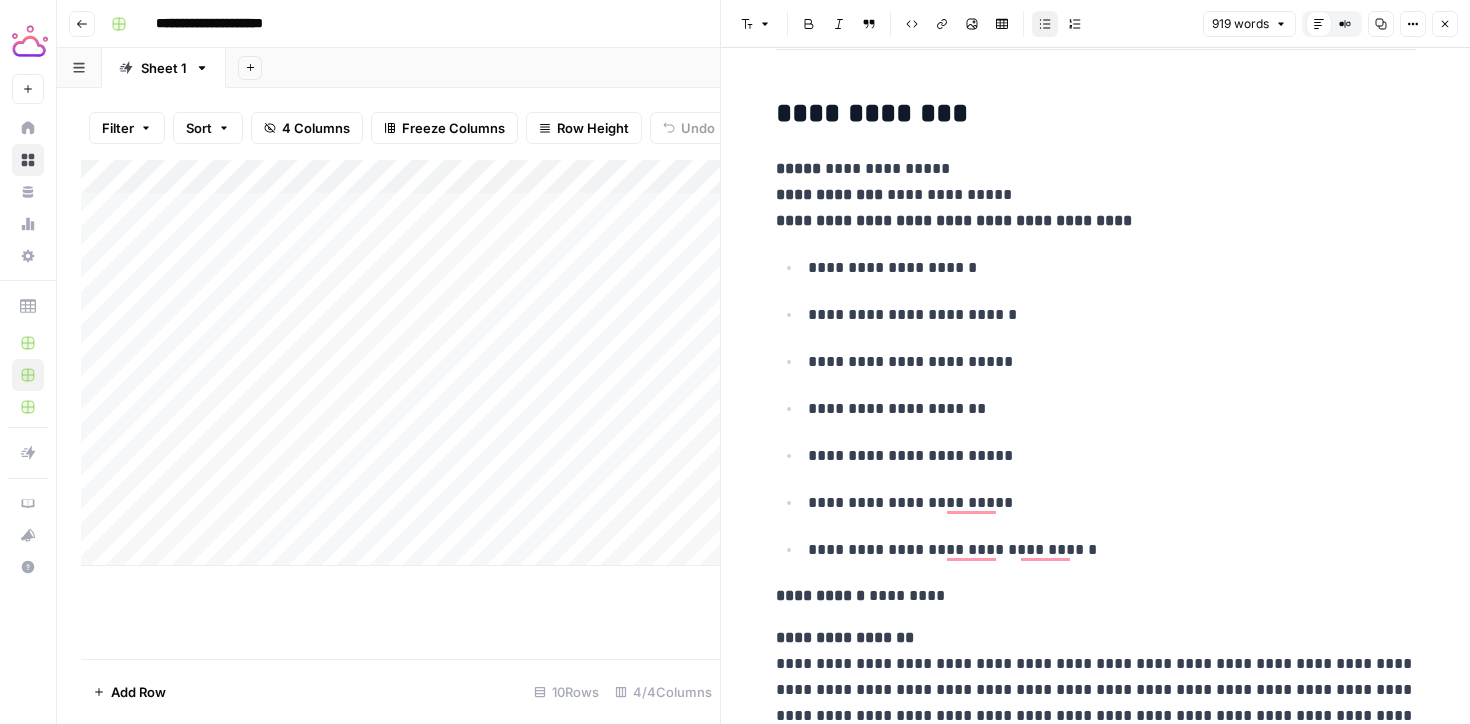 click on "**********" at bounding box center [1096, 408] 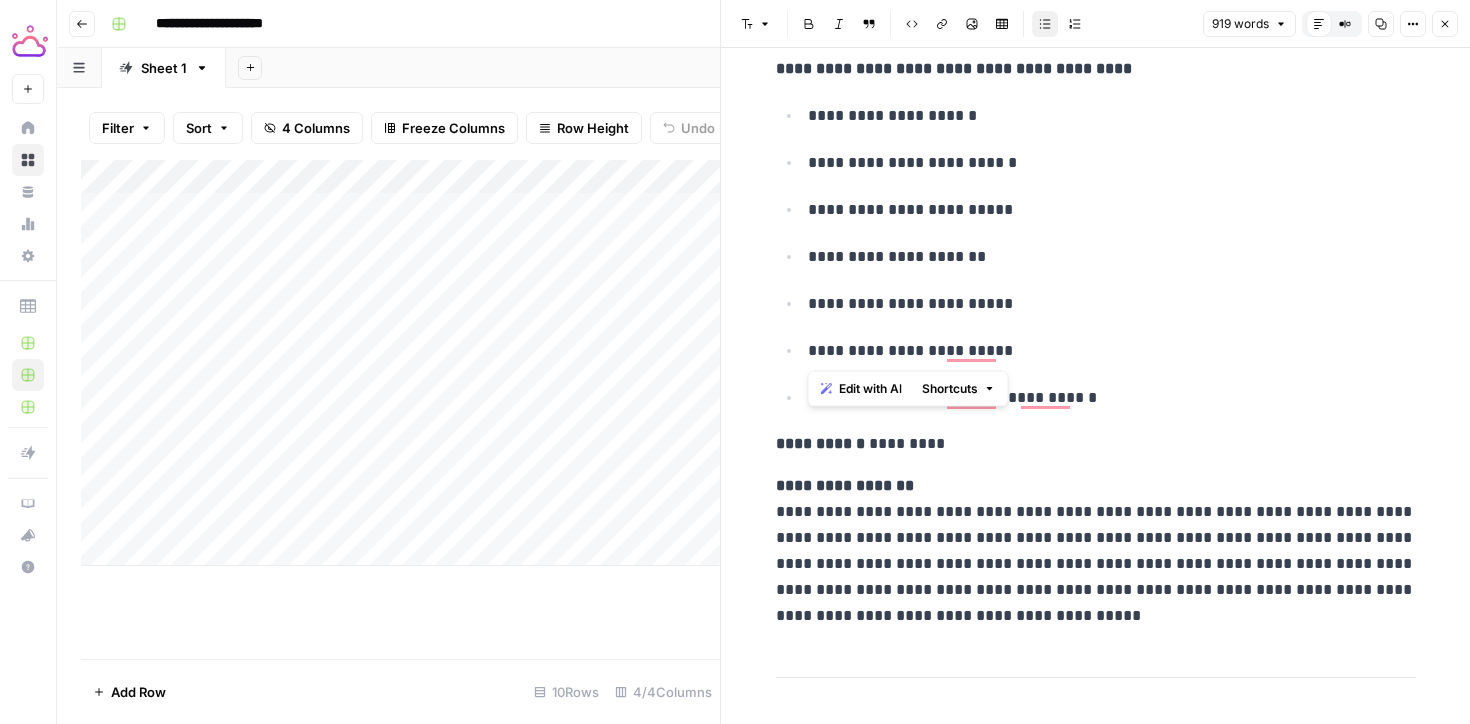 drag, startPoint x: 1011, startPoint y: 349, endPoint x: 803, endPoint y: 352, distance: 208.02164 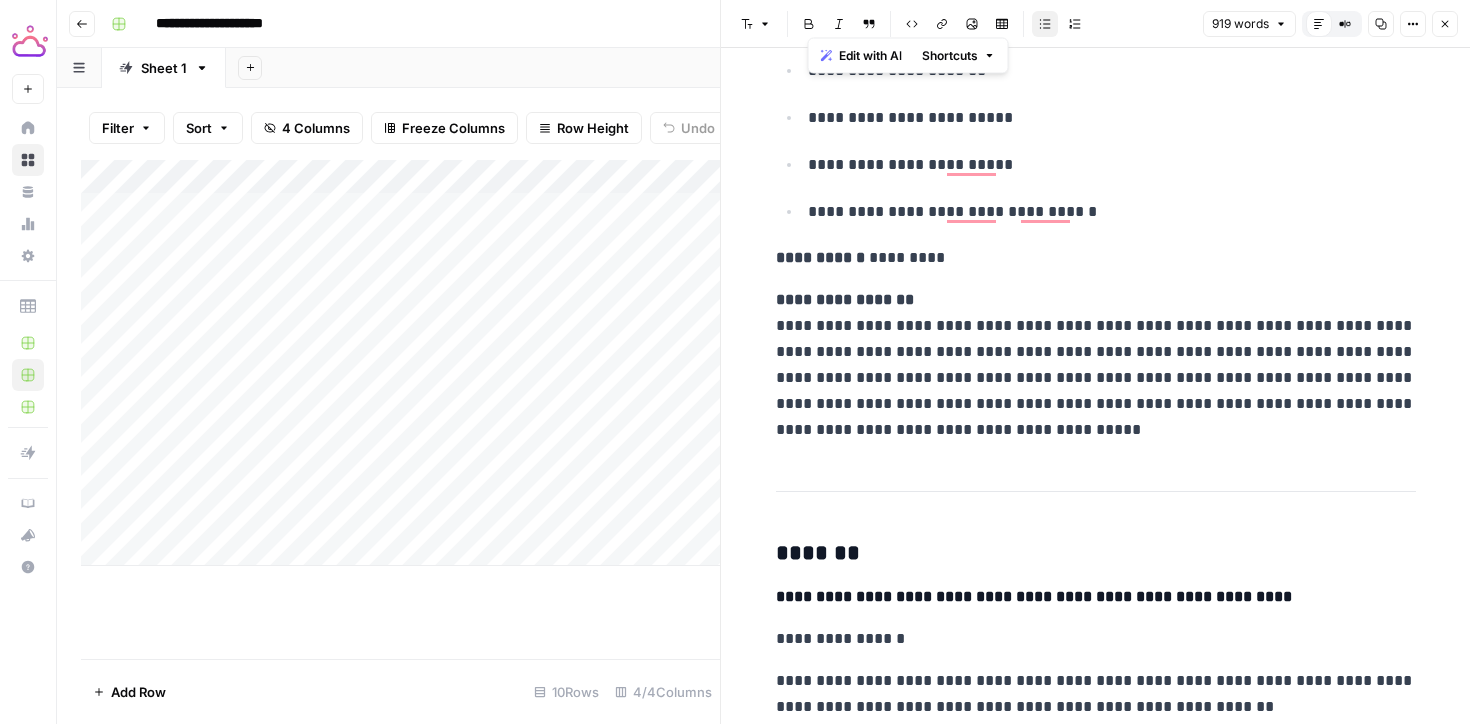 scroll, scrollTop: 2507, scrollLeft: 0, axis: vertical 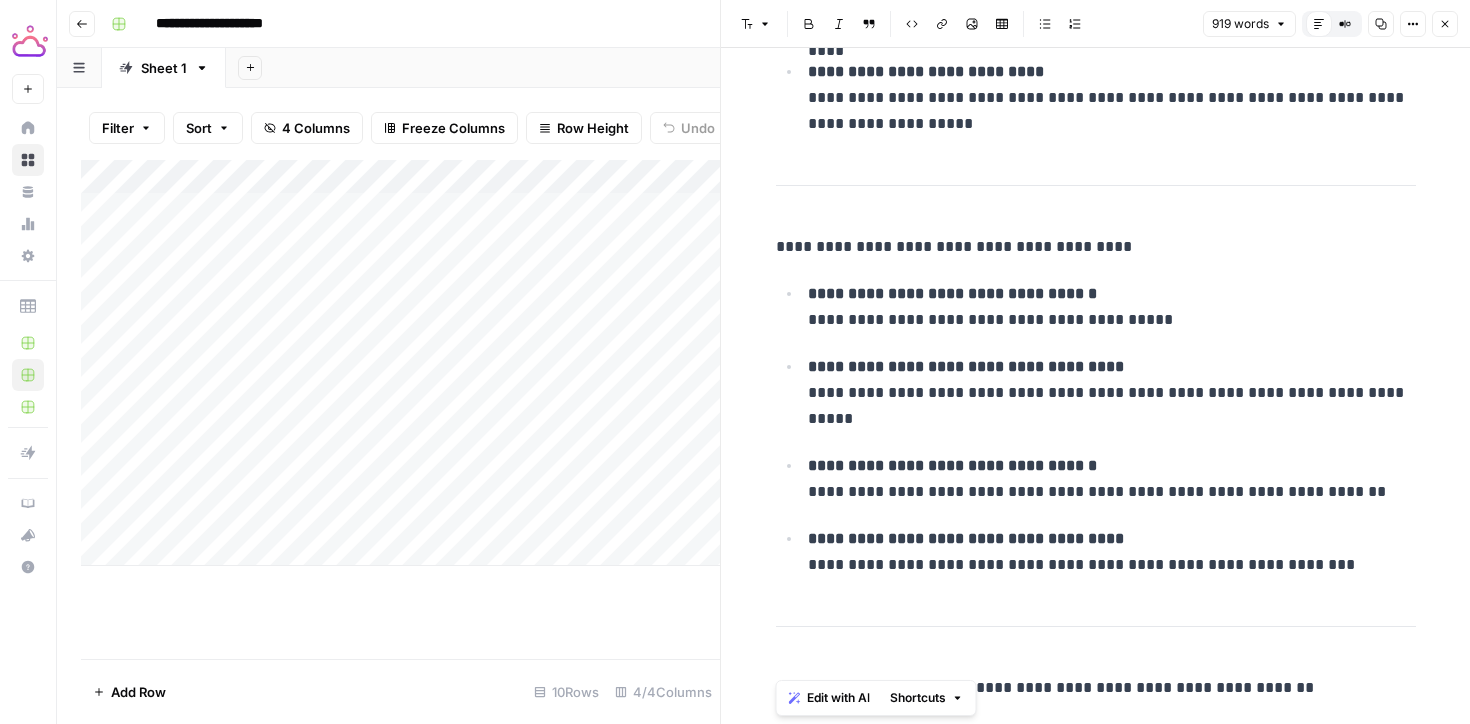 drag, startPoint x: 780, startPoint y: 152, endPoint x: 1116, endPoint y: 797, distance: 727.26953 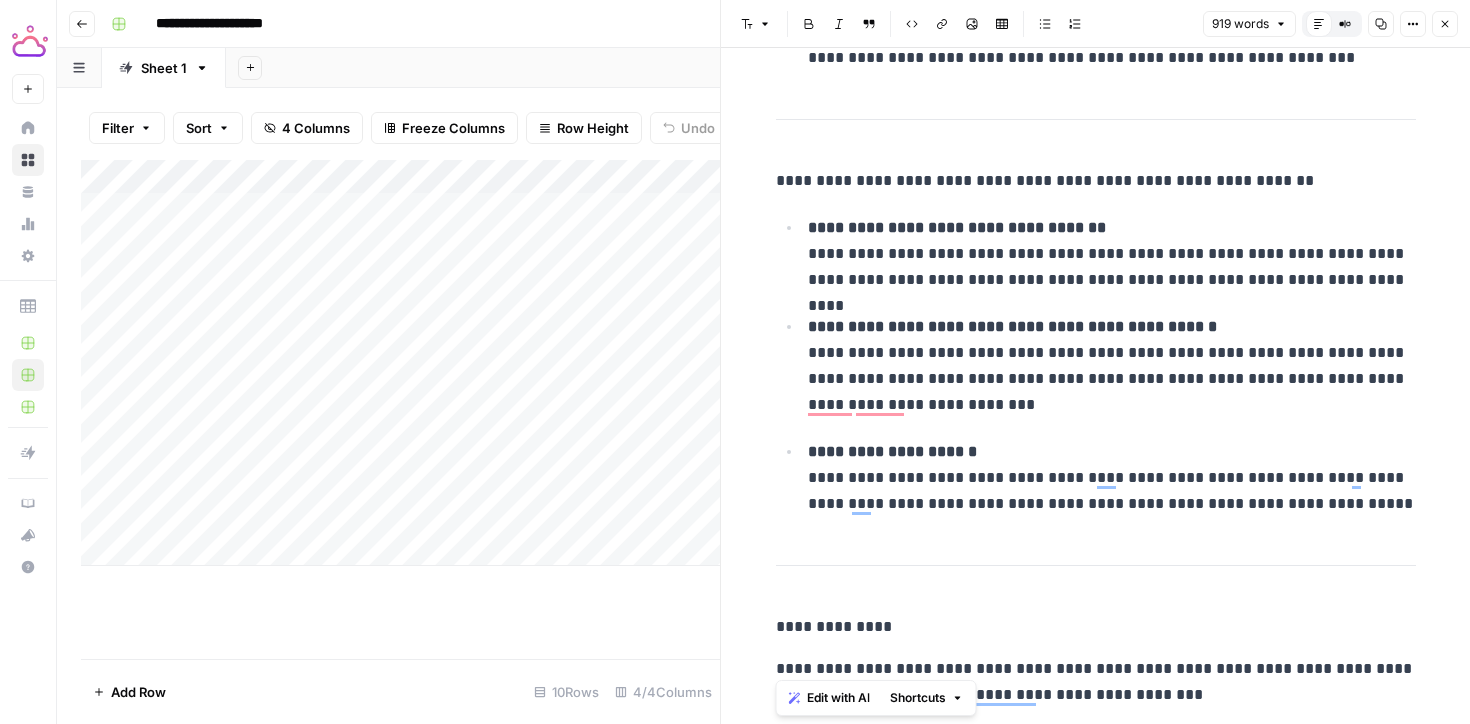 scroll, scrollTop: 4505, scrollLeft: 0, axis: vertical 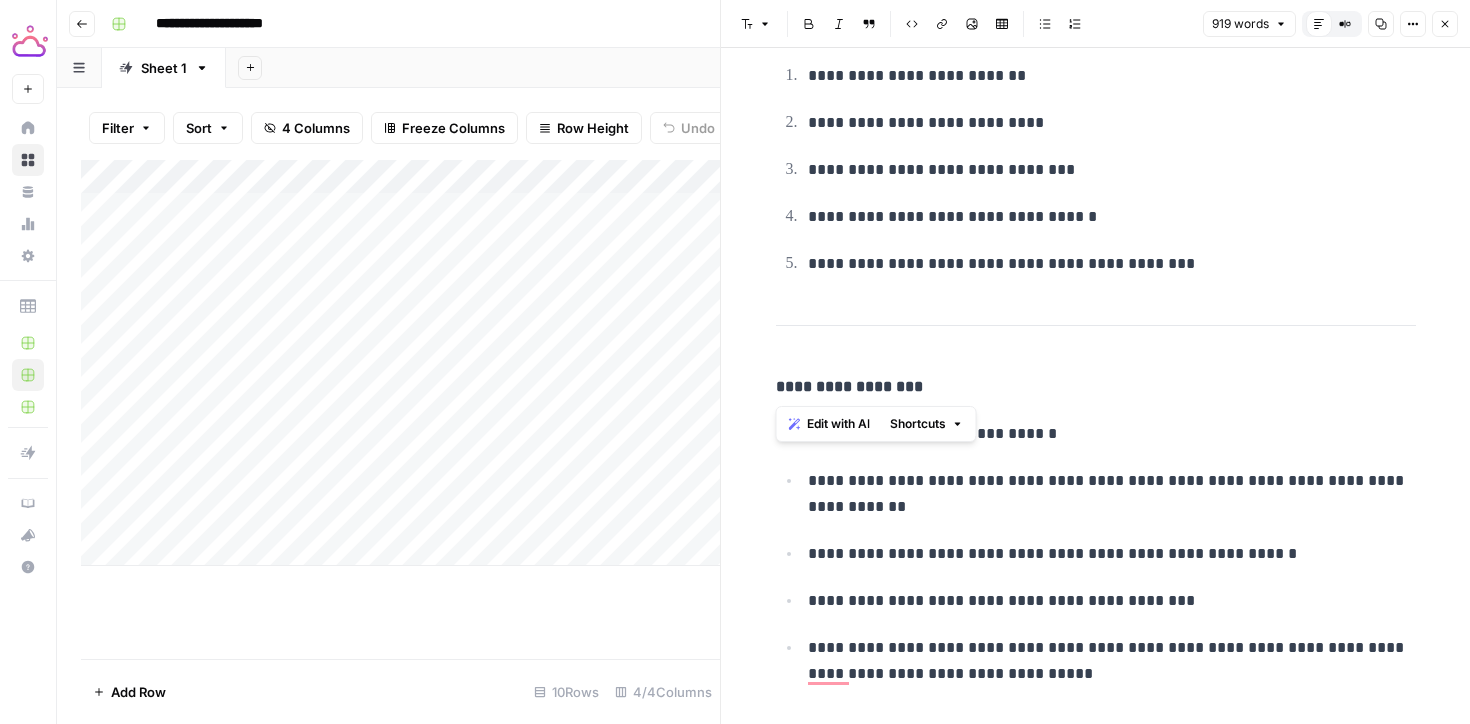copy on "**********" 